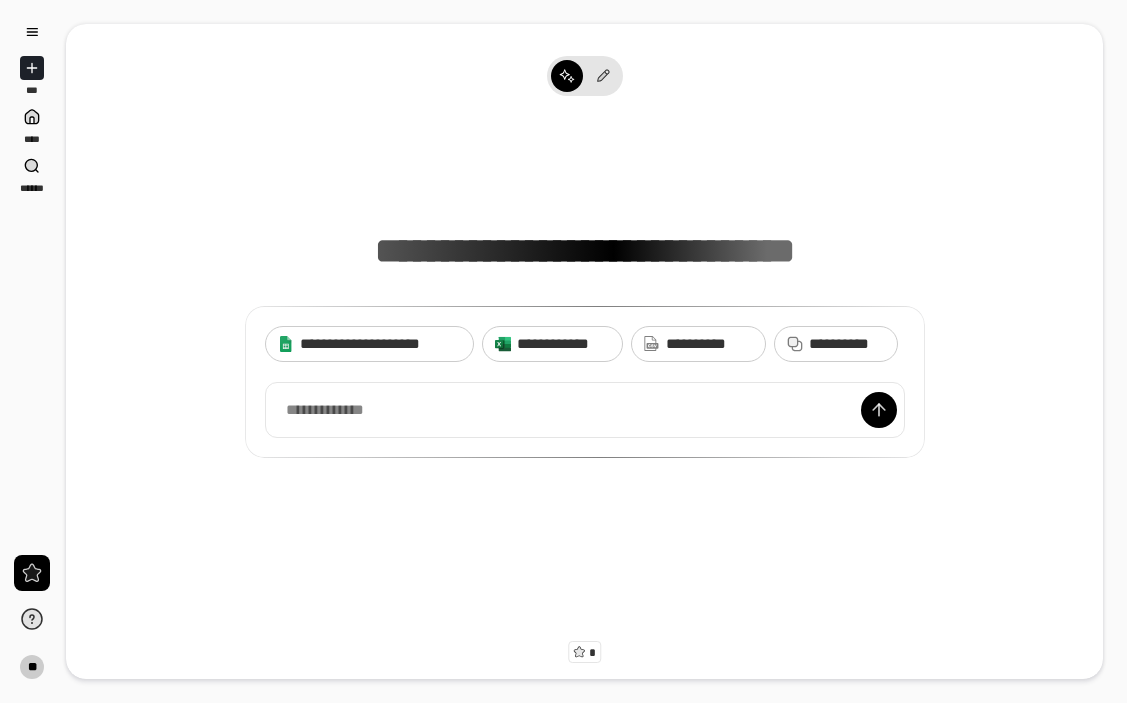scroll, scrollTop: 0, scrollLeft: 0, axis: both 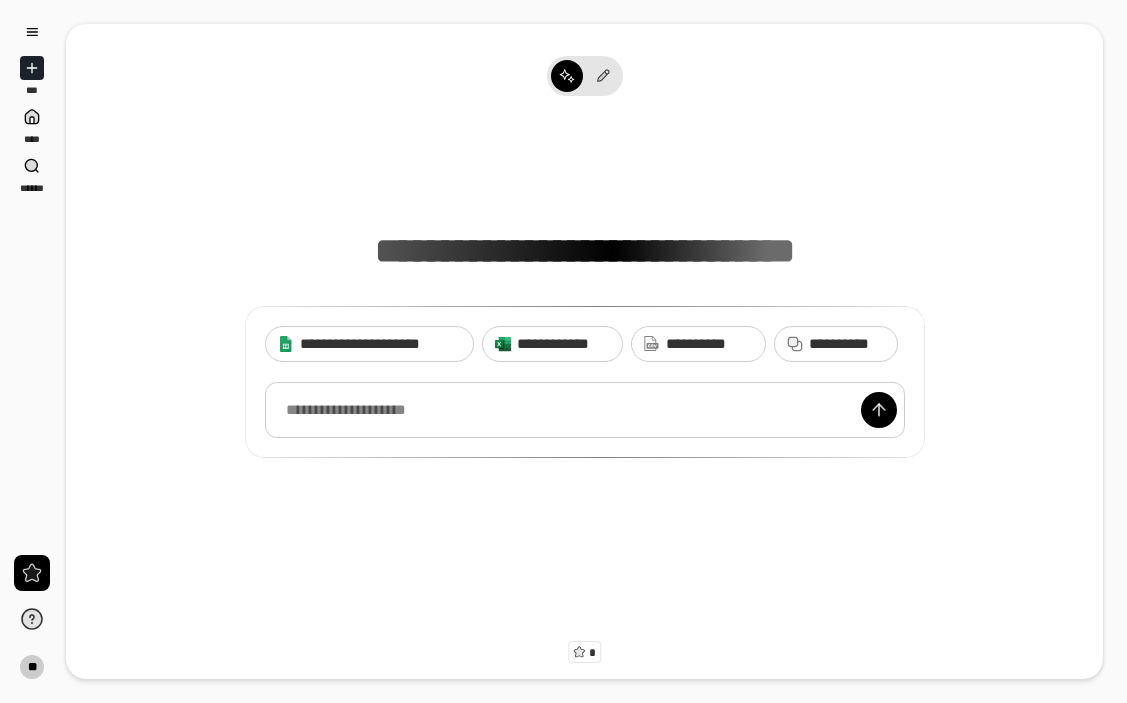 click at bounding box center [585, 410] 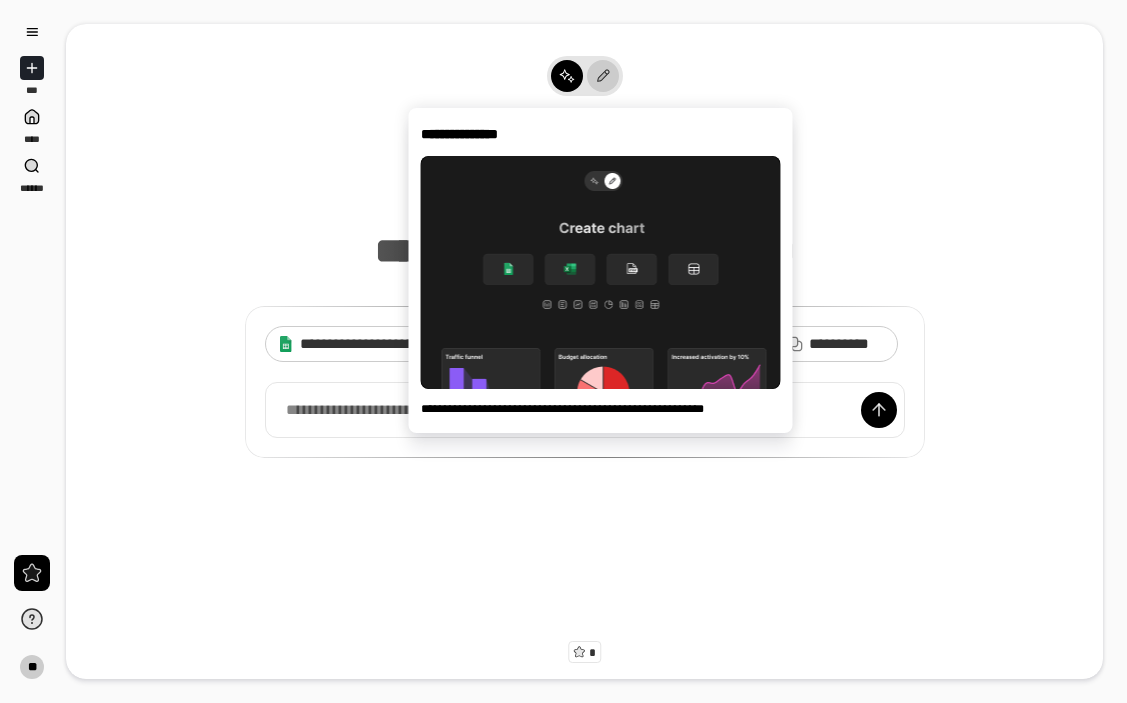 click 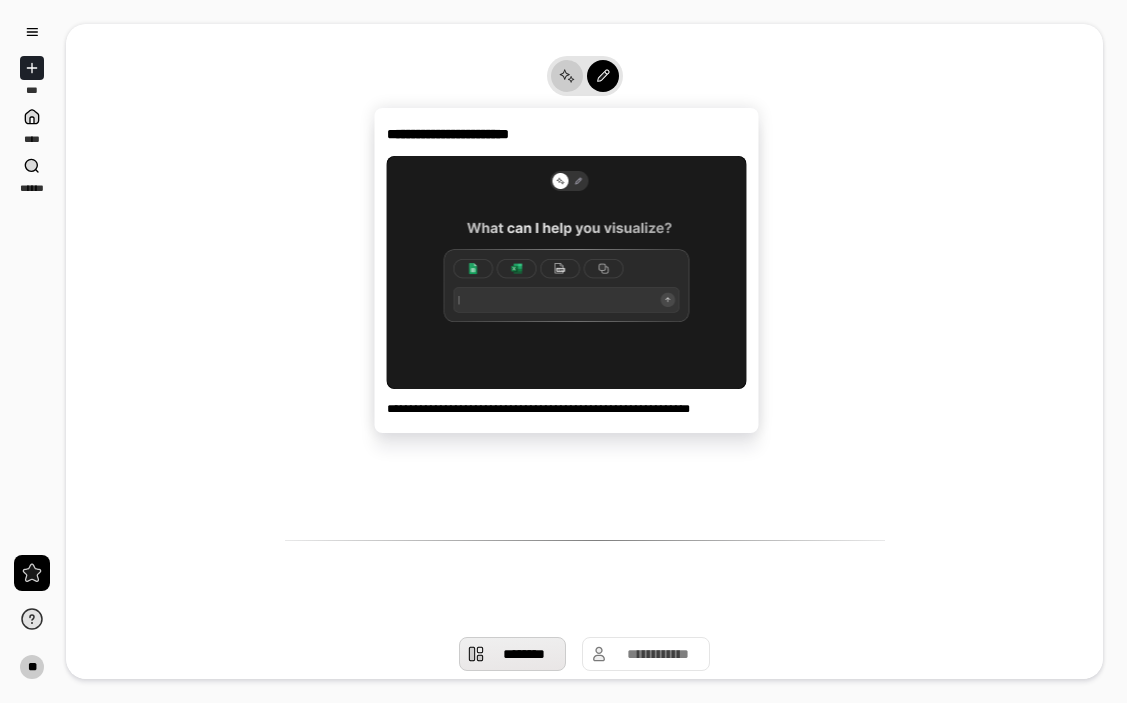click at bounding box center [567, 76] 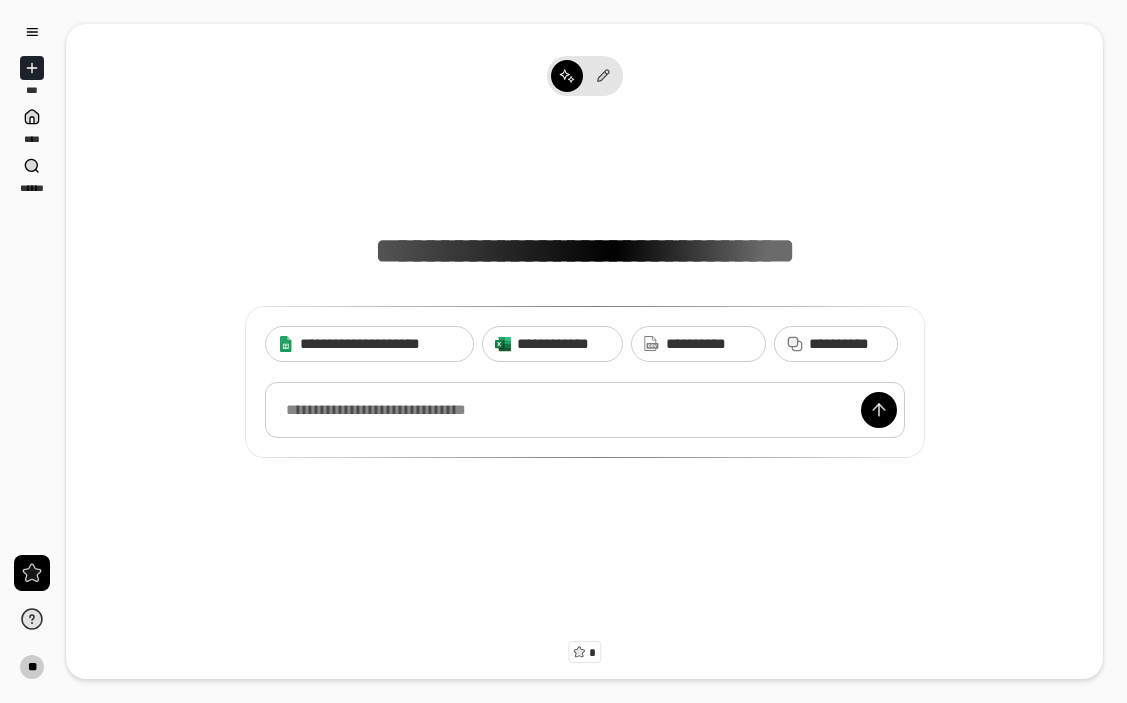 click at bounding box center (585, 410) 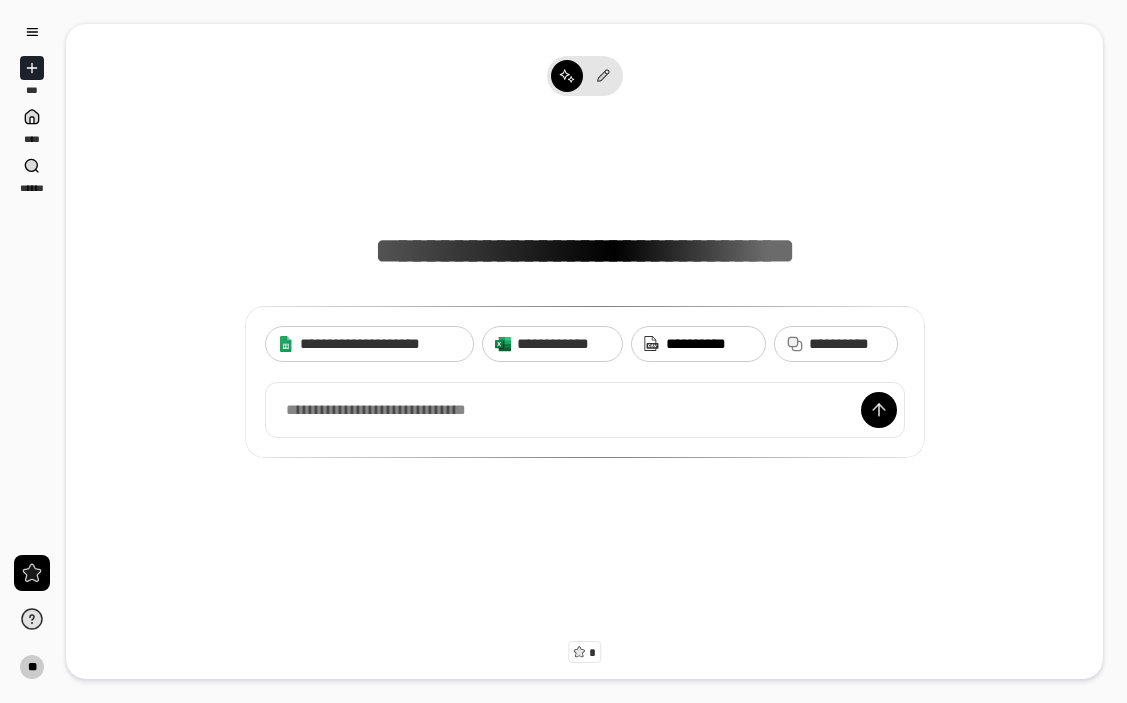 click on "**********" at bounding box center [709, 344] 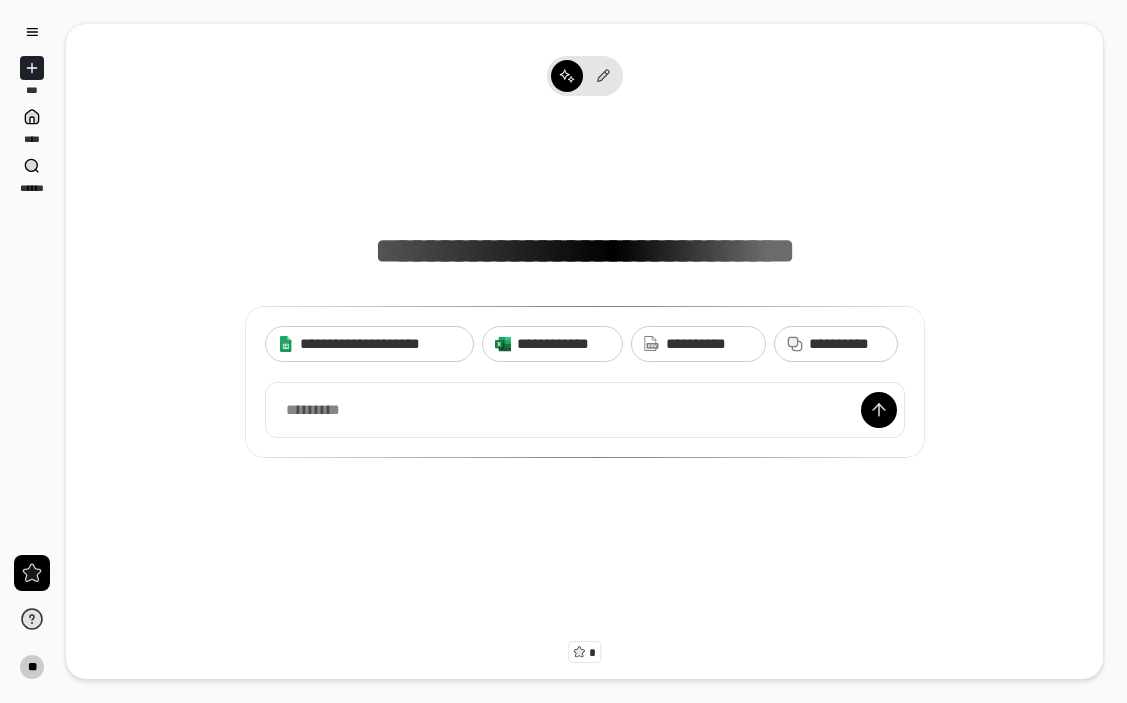 click 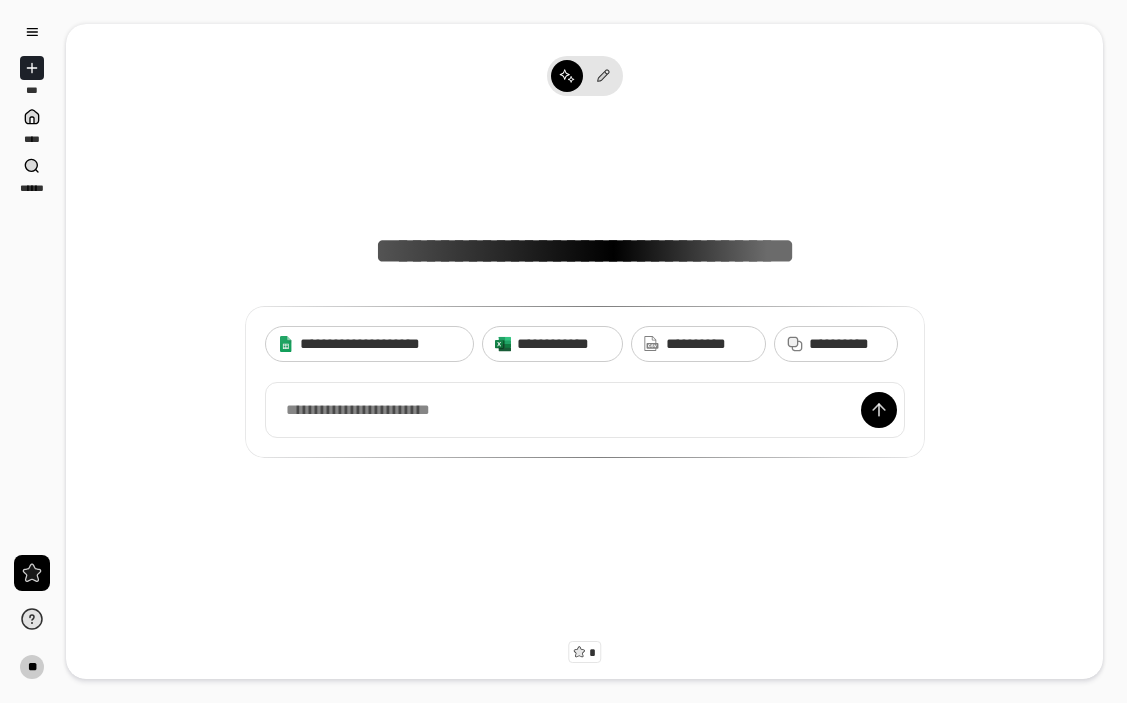 click 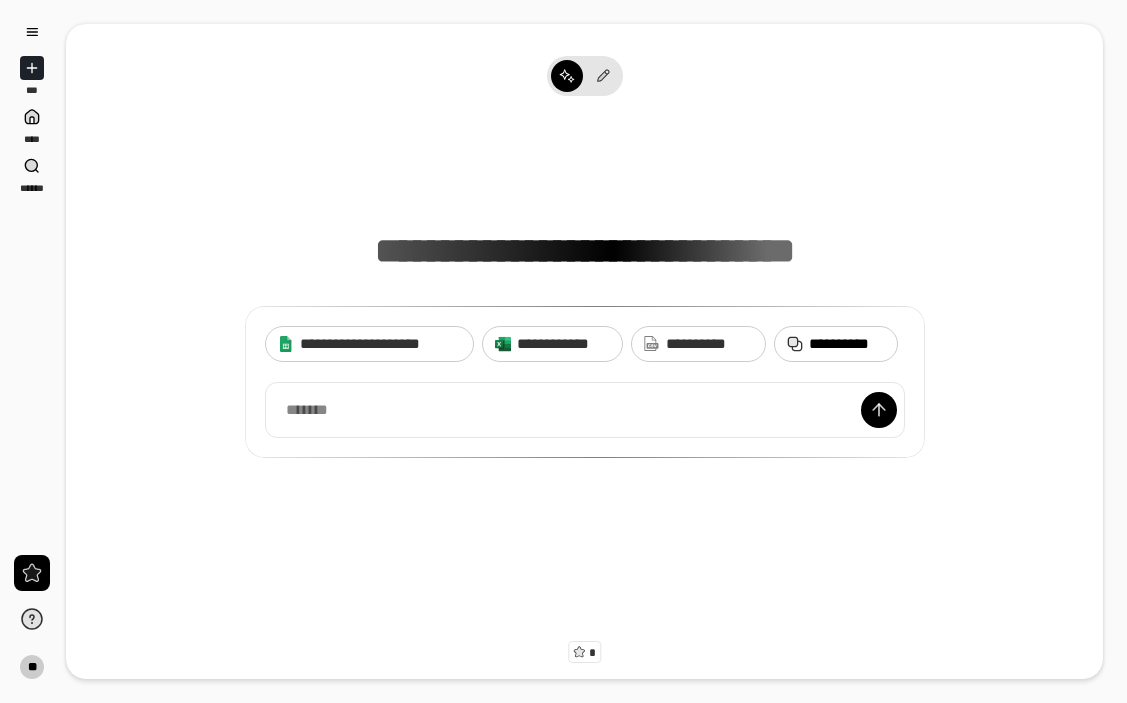 click on "**********" at bounding box center [836, 344] 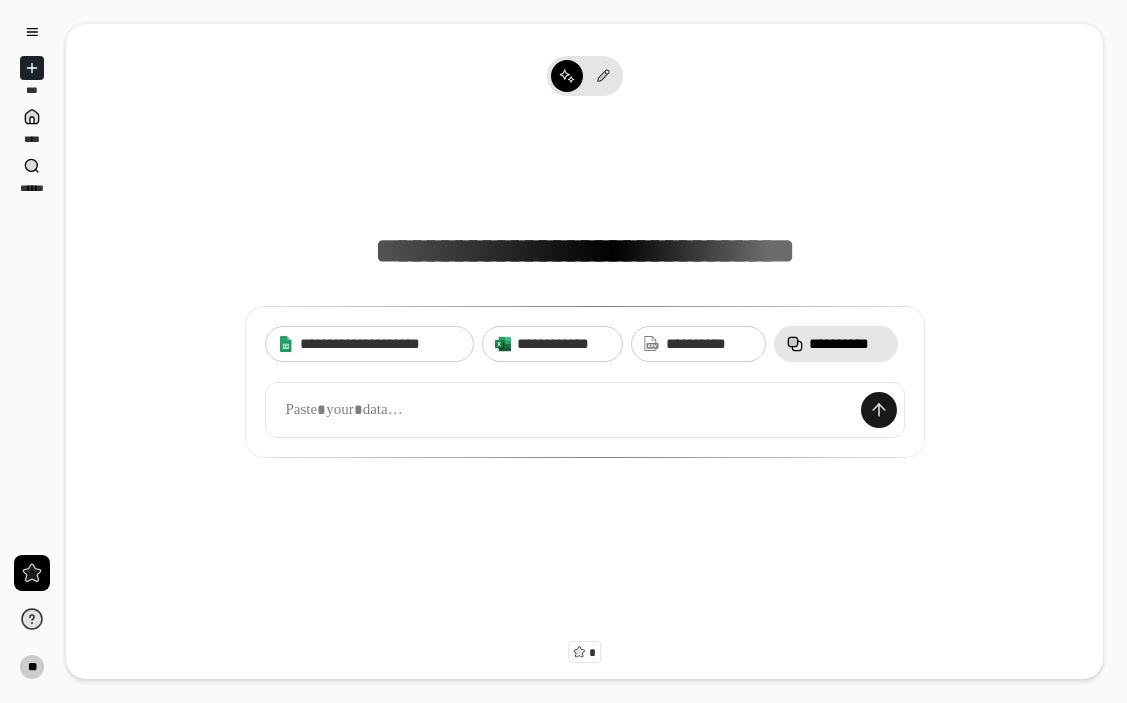 click at bounding box center (879, 410) 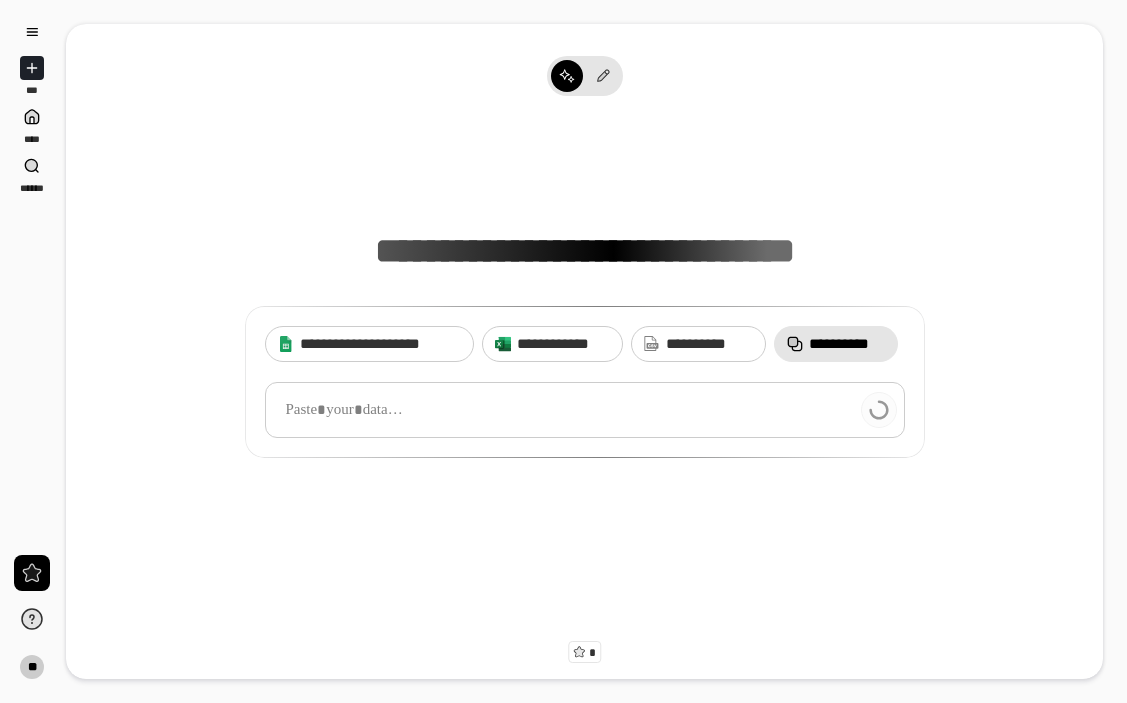 click at bounding box center [585, 410] 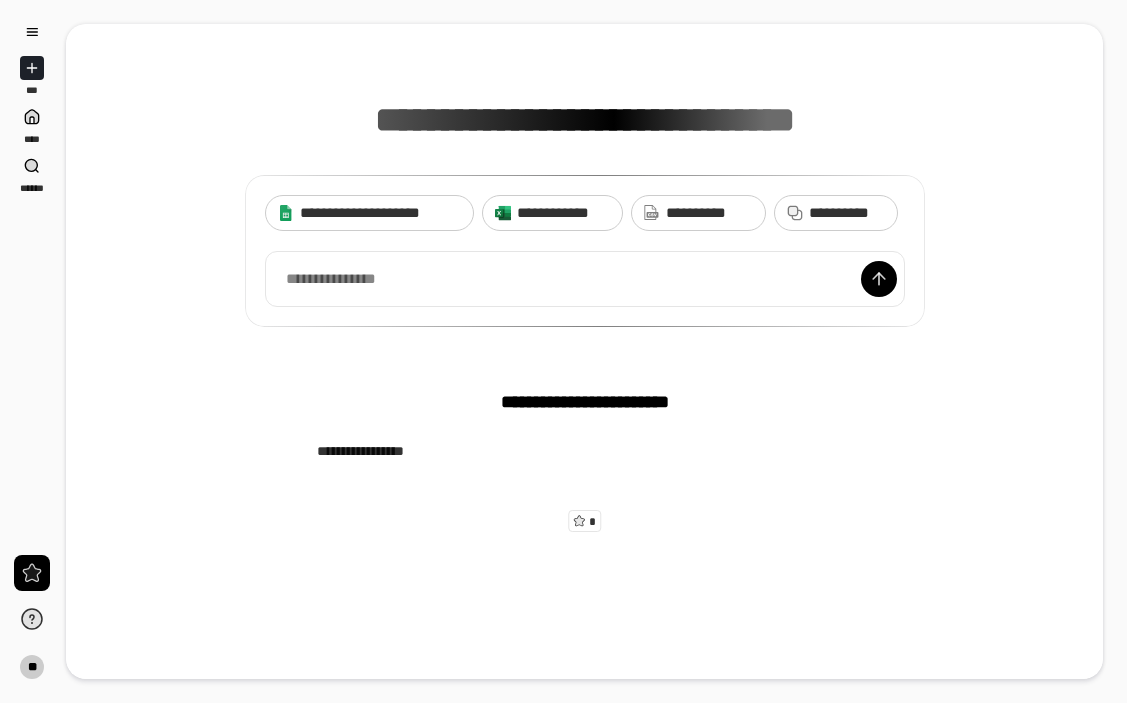 scroll, scrollTop: 135, scrollLeft: 0, axis: vertical 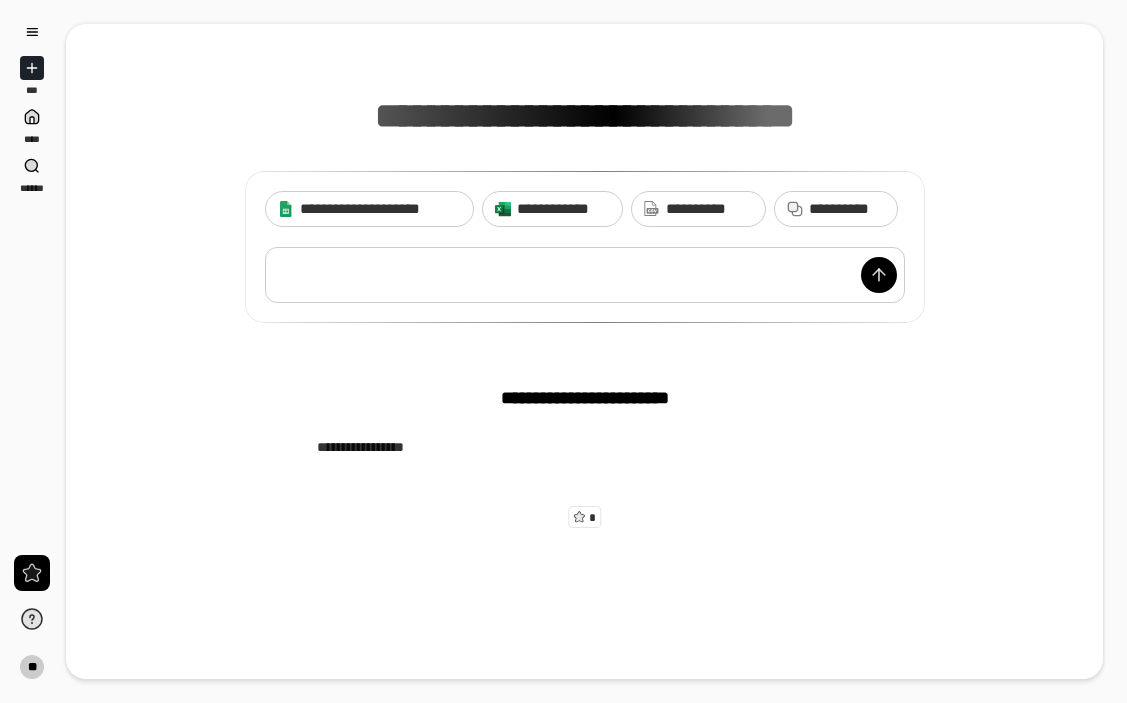 click at bounding box center [585, 275] 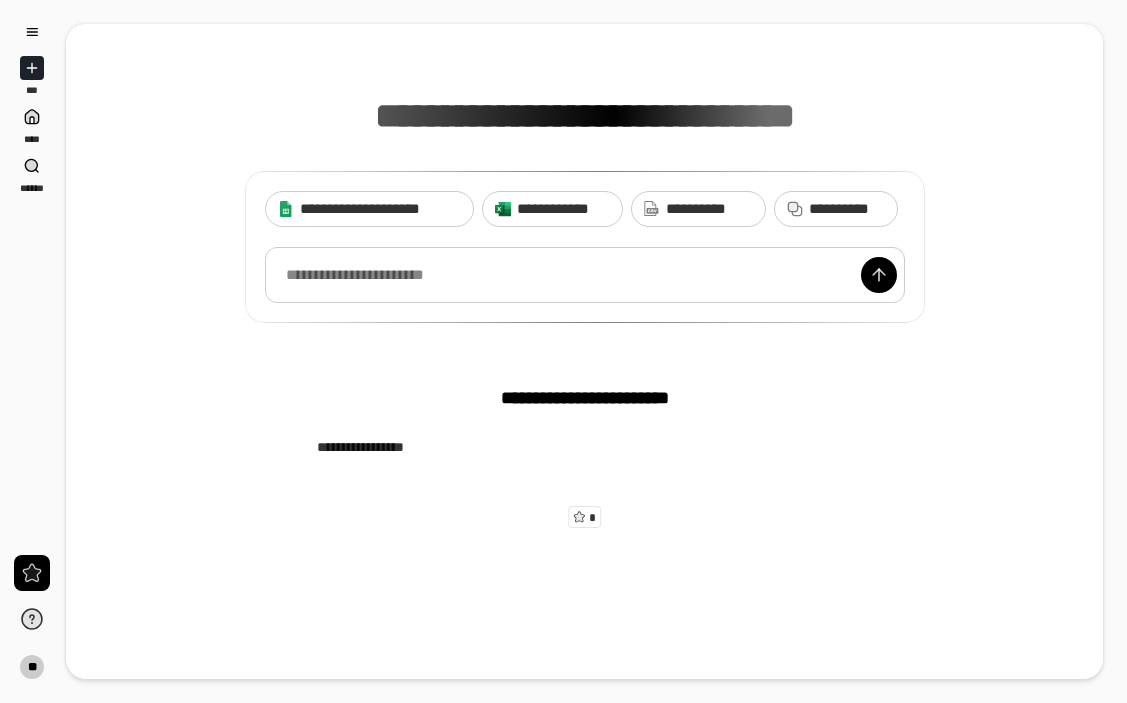 click at bounding box center (585, 275) 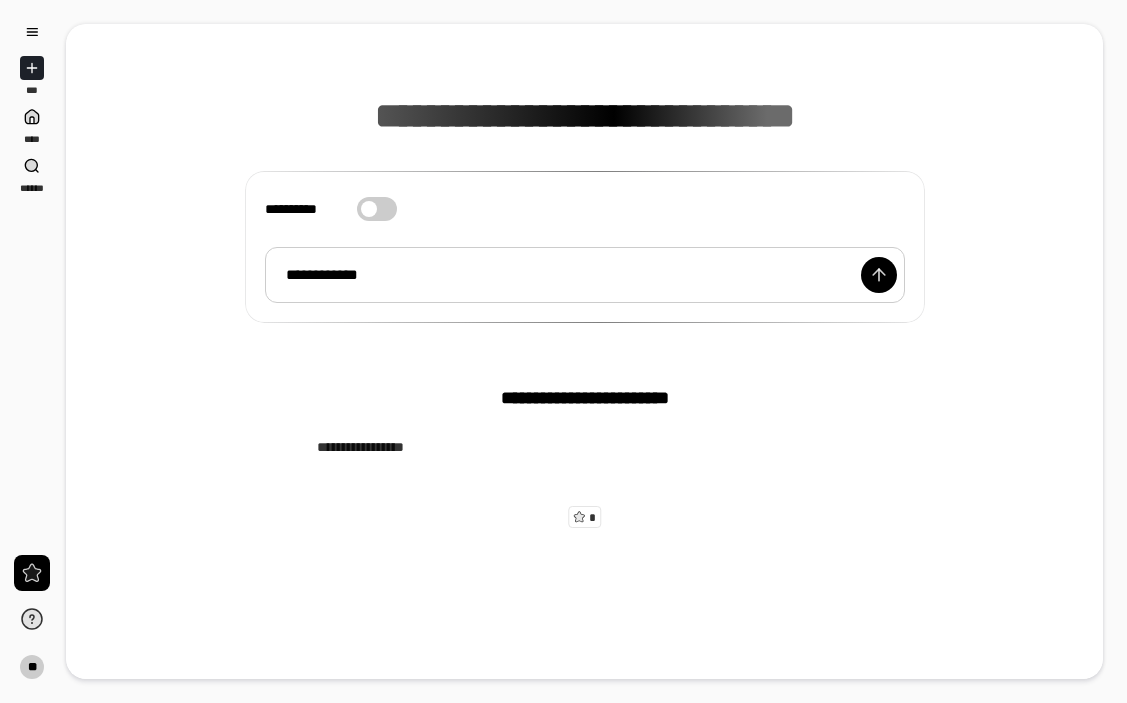 click on "**********" at bounding box center [585, 275] 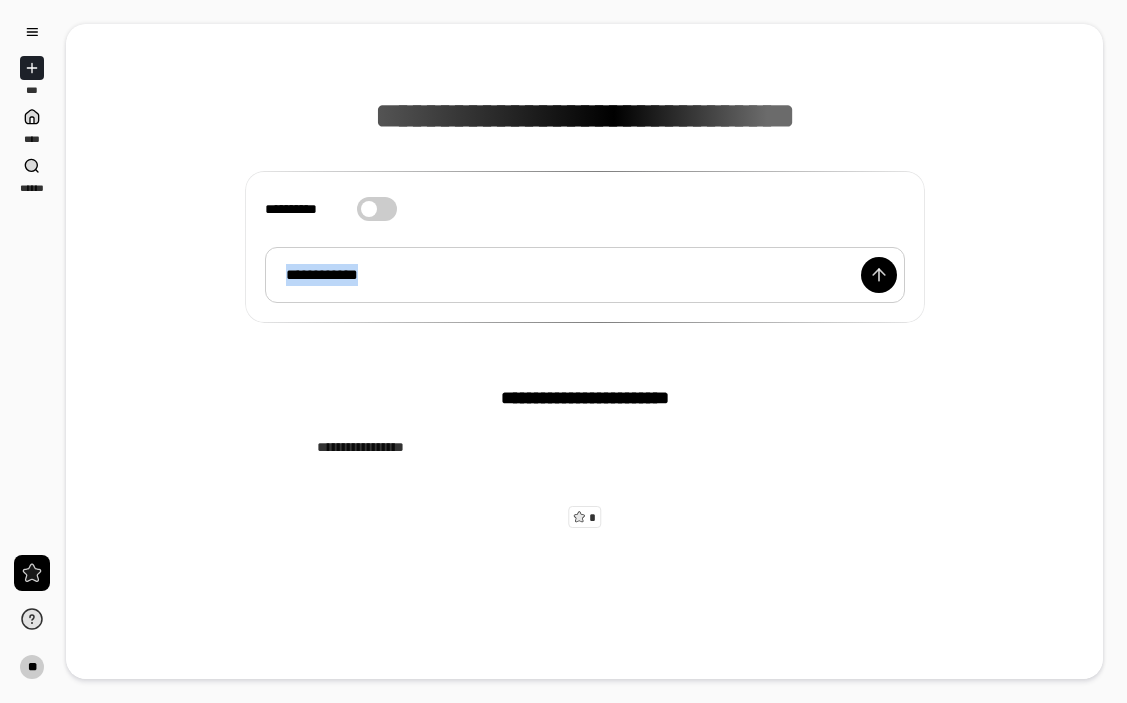 click on "**********" at bounding box center (585, 275) 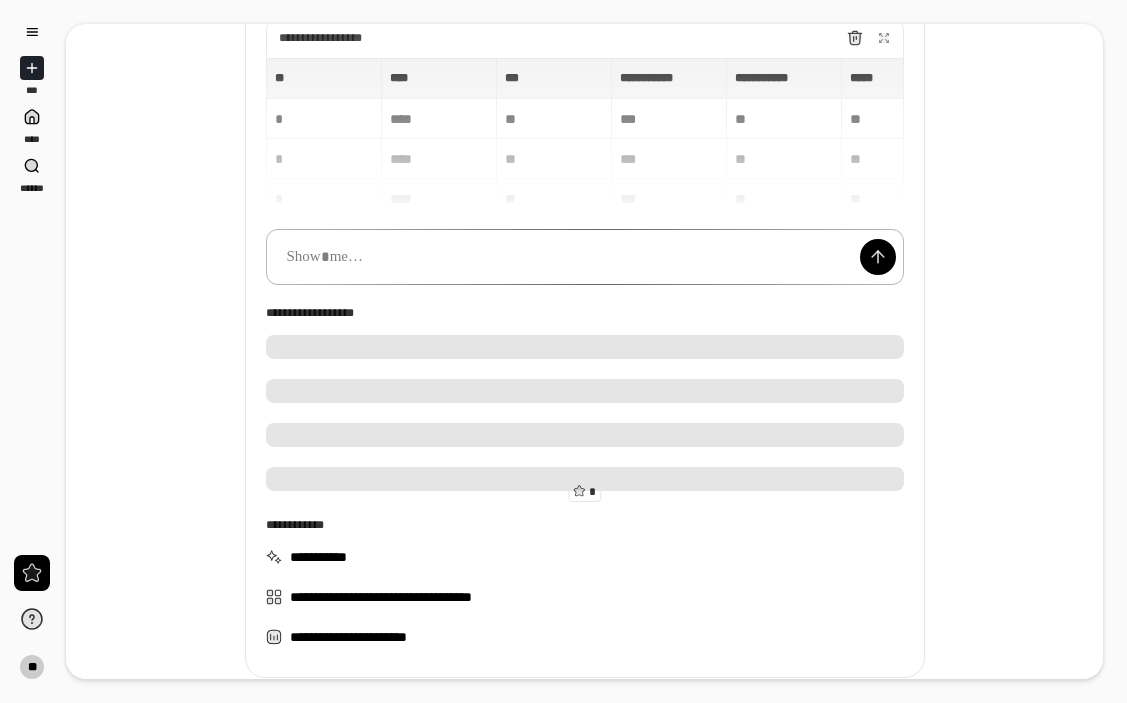 scroll, scrollTop: 279, scrollLeft: 0, axis: vertical 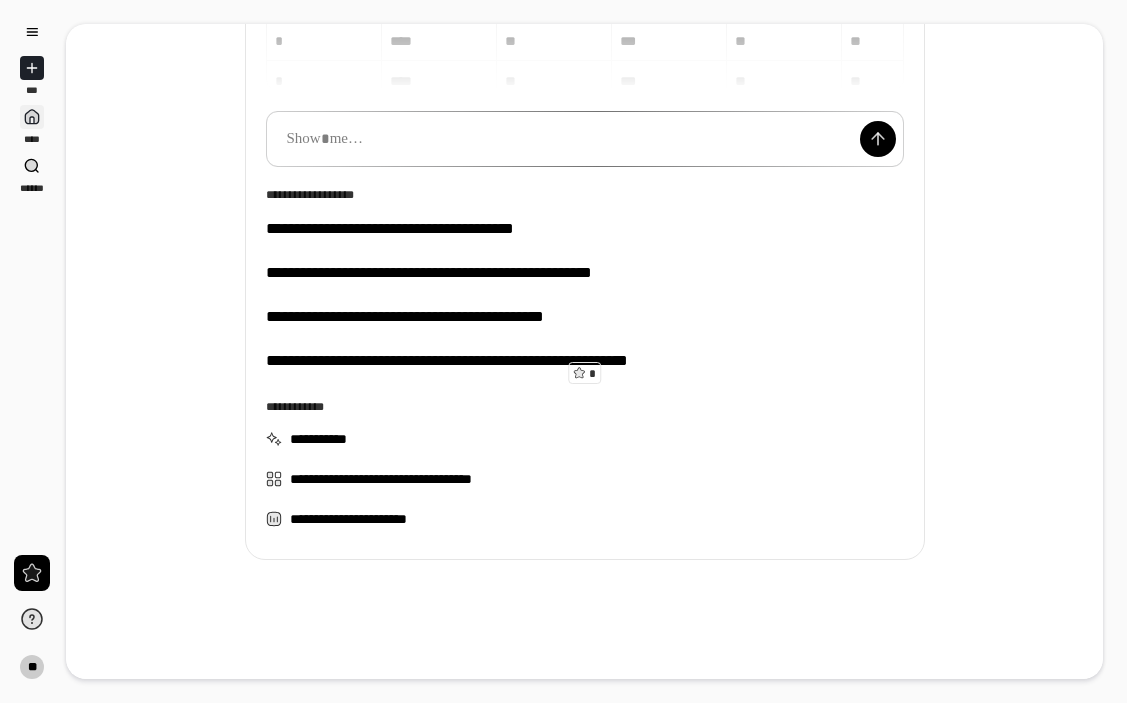 click at bounding box center [32, 117] 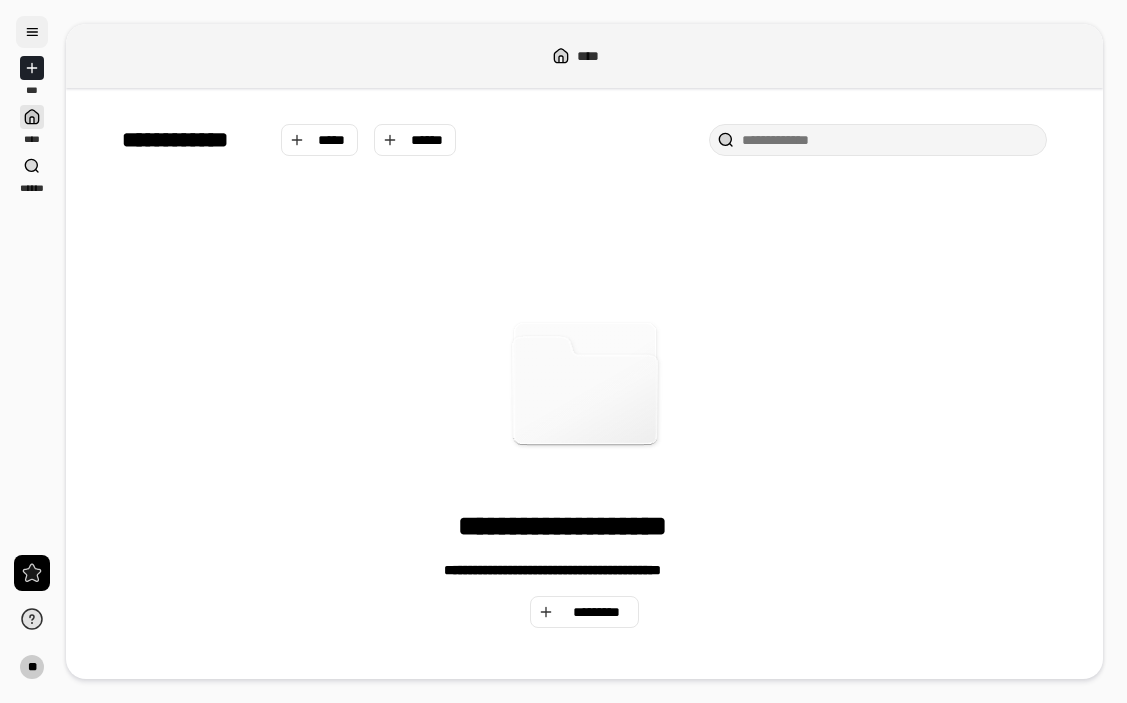 click at bounding box center [32, 32] 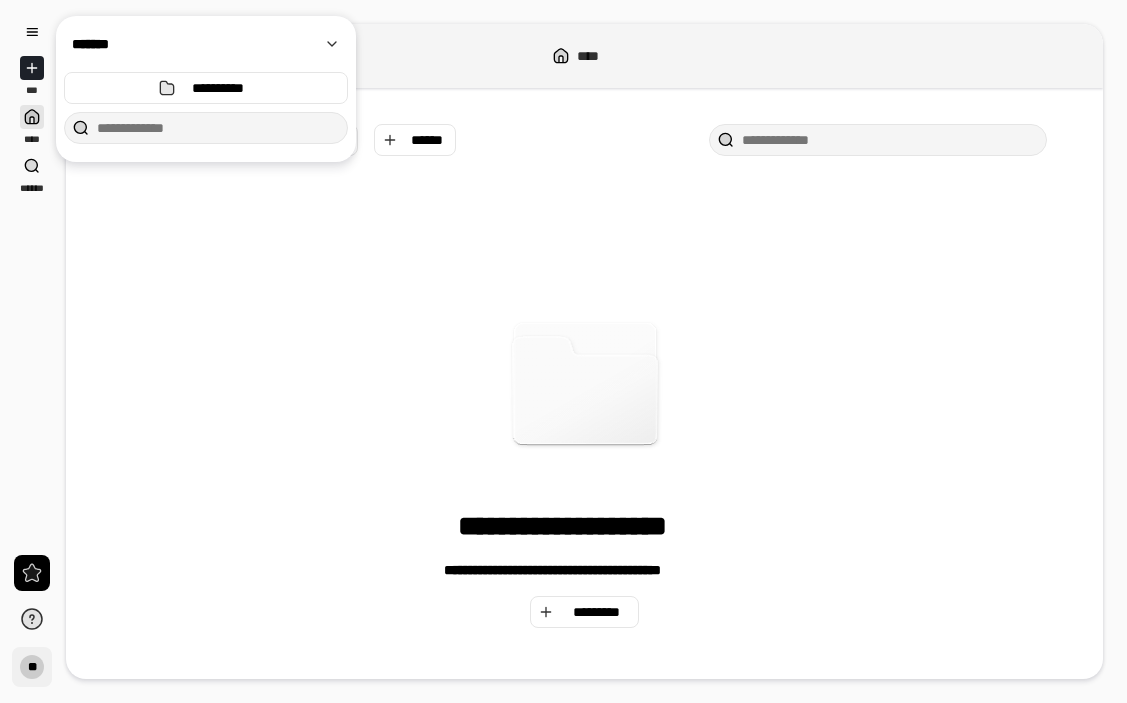 click on "**" at bounding box center (32, 667) 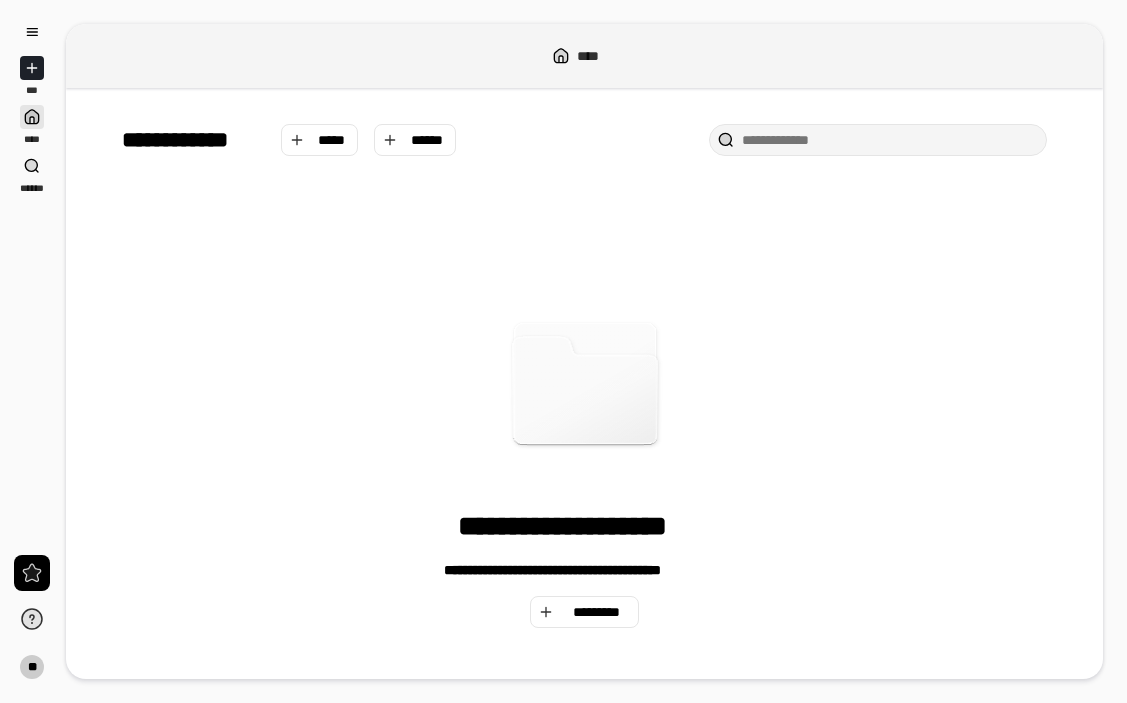 click on "[STREET] [CITY] [STATE]" at bounding box center [584, 404] 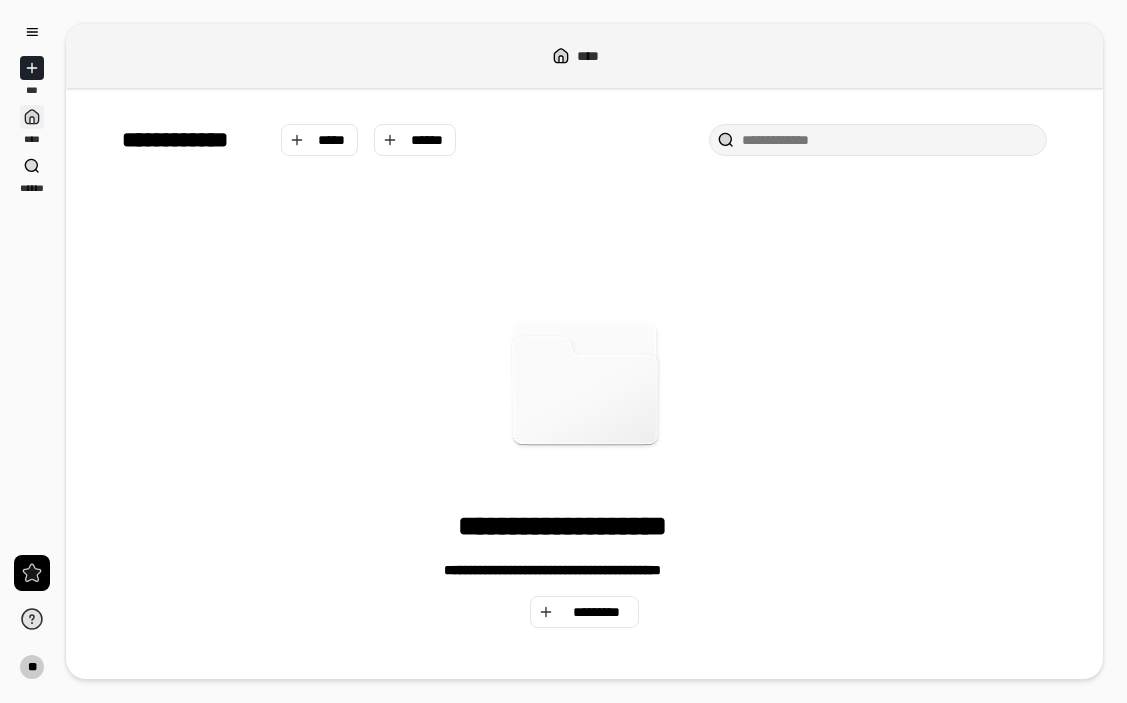 click 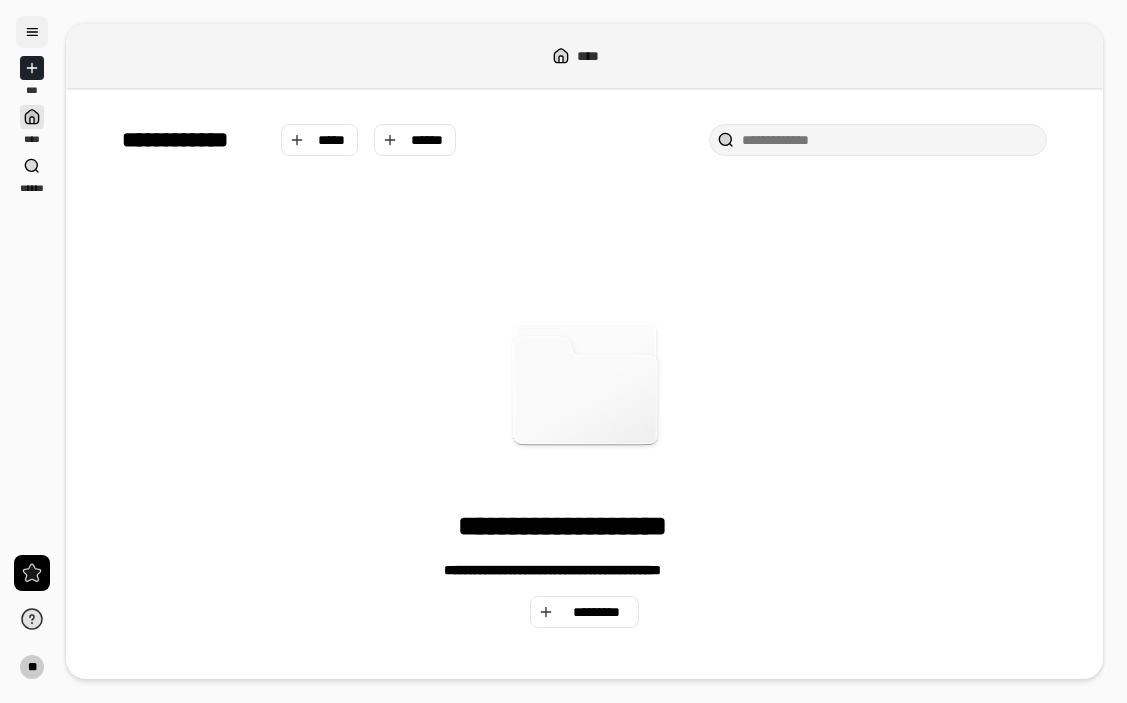 click at bounding box center [32, 32] 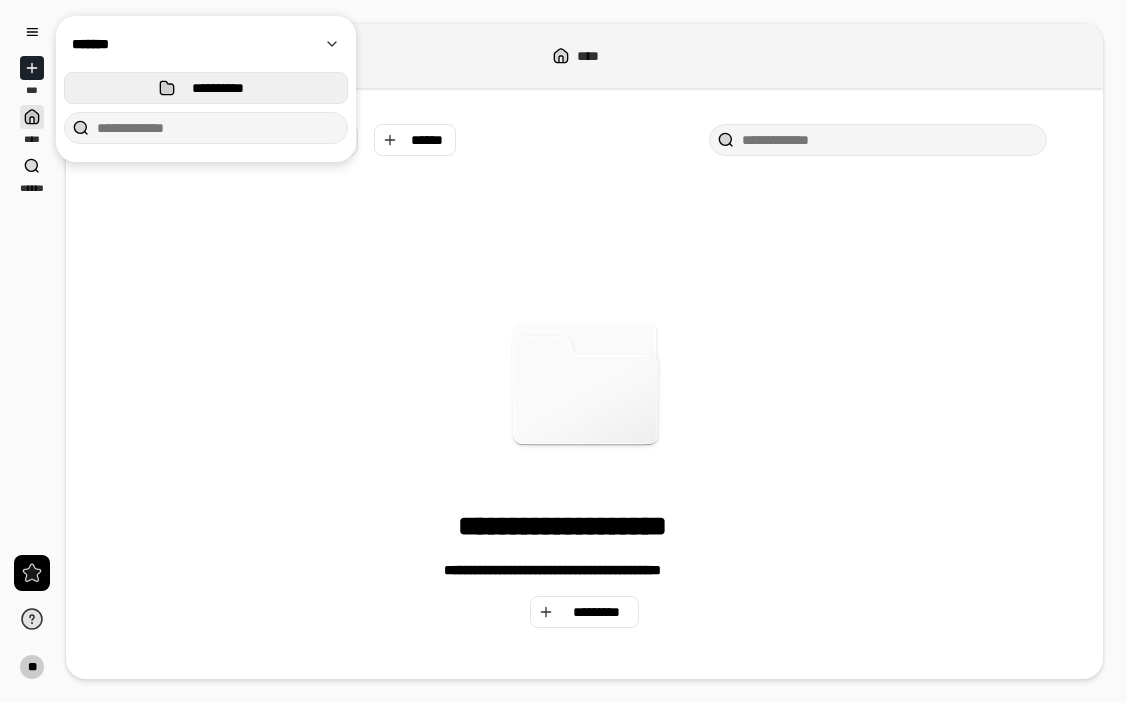click on "**********" at bounding box center [206, 88] 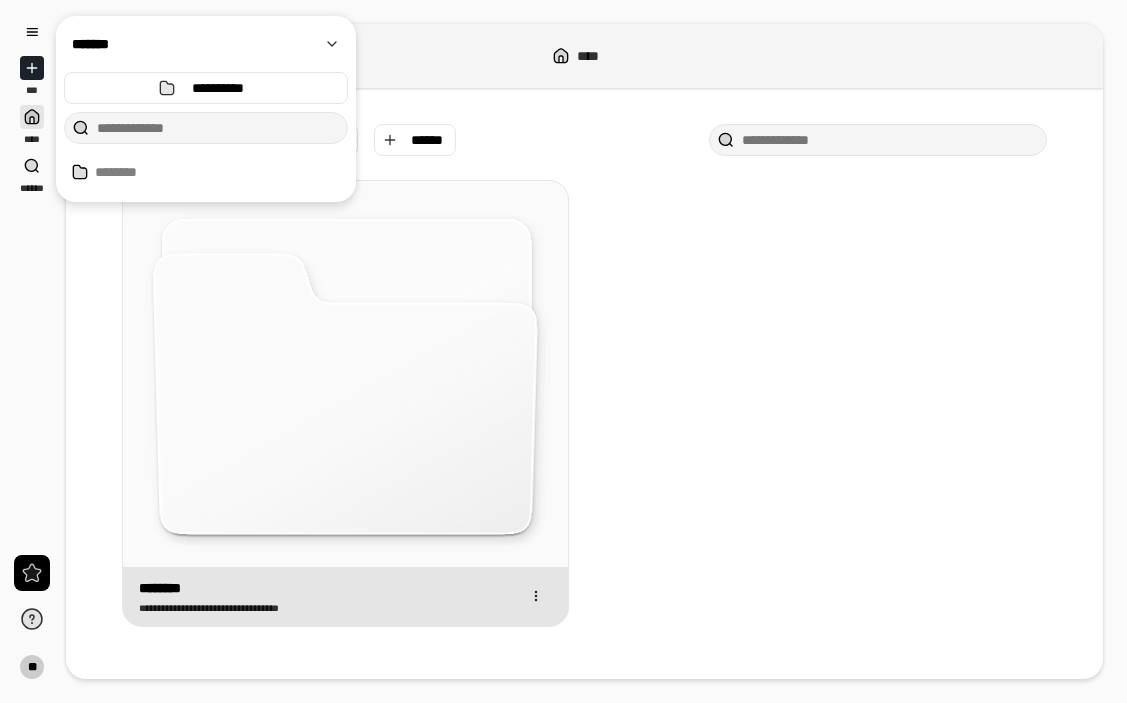 click 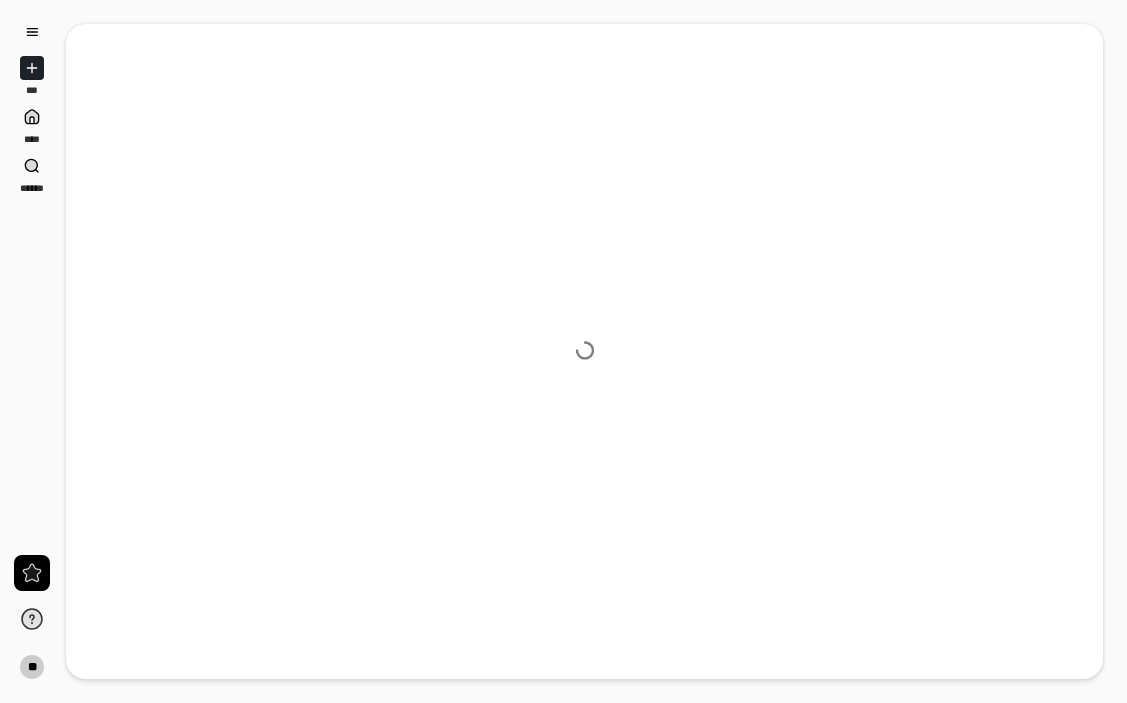 click at bounding box center [584, 351] 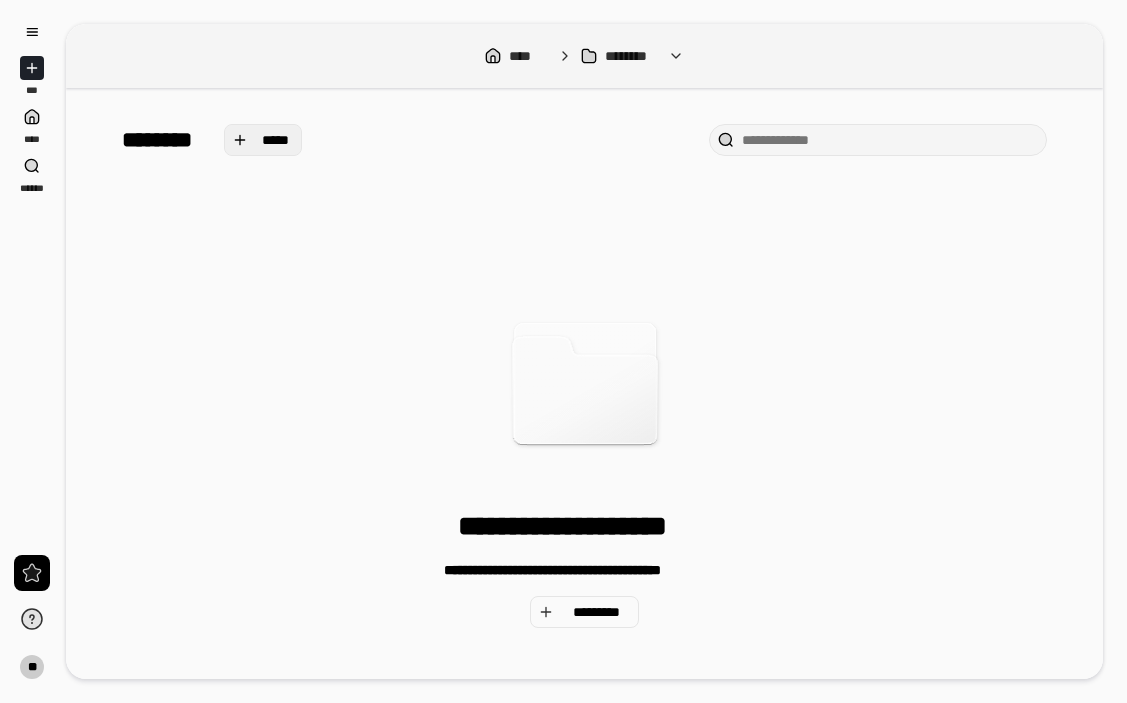 click on "*****" at bounding box center [275, 140] 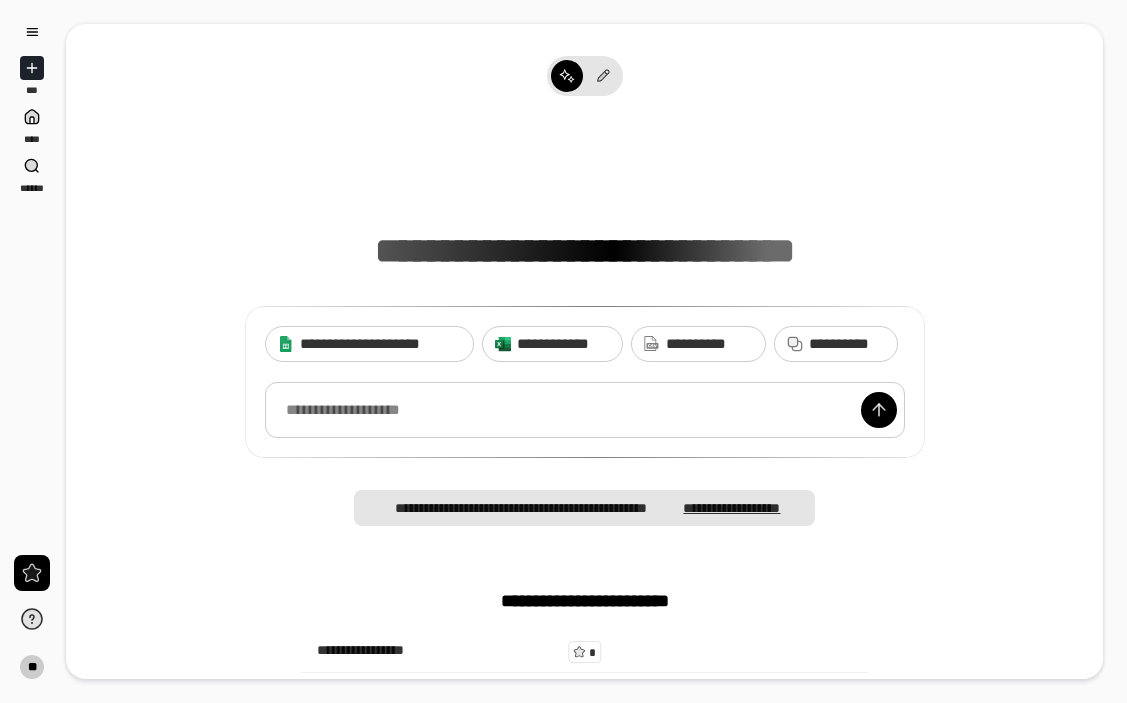 click at bounding box center (585, 410) 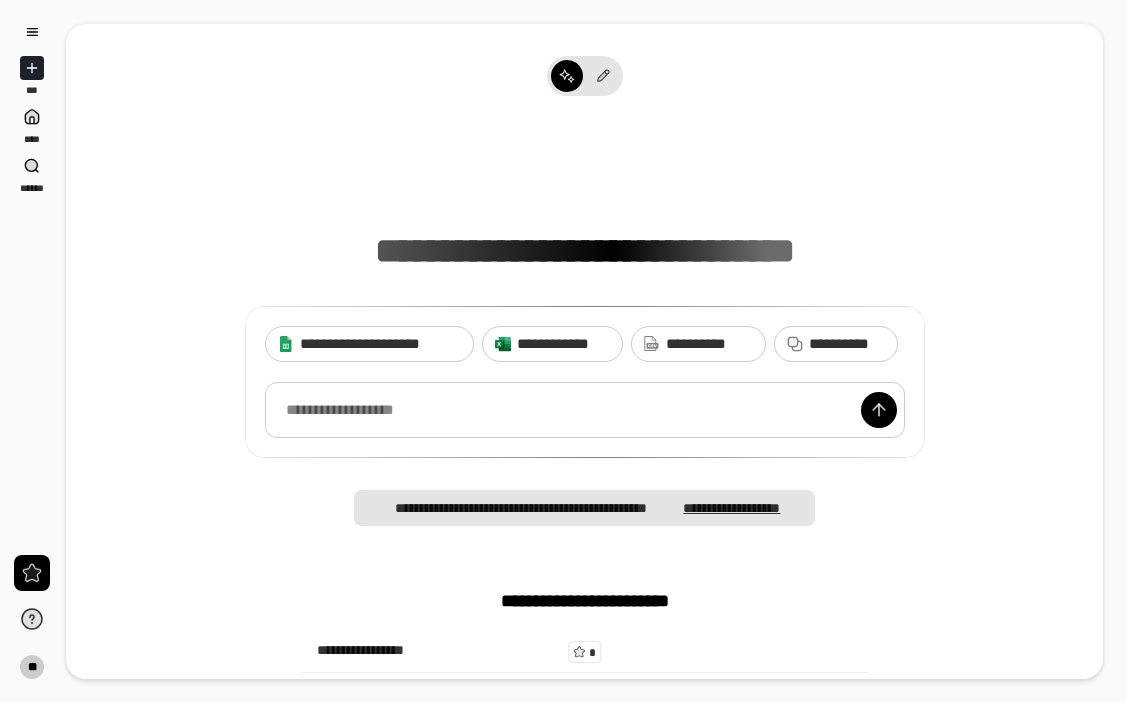 type 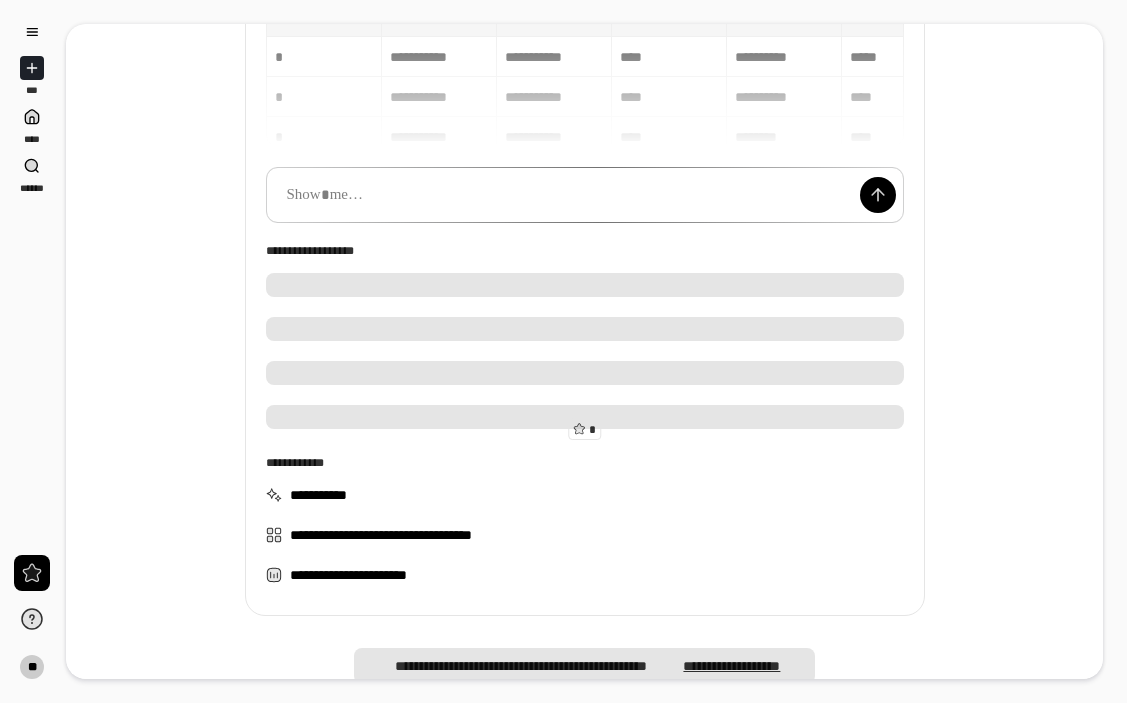 scroll, scrollTop: 74, scrollLeft: 0, axis: vertical 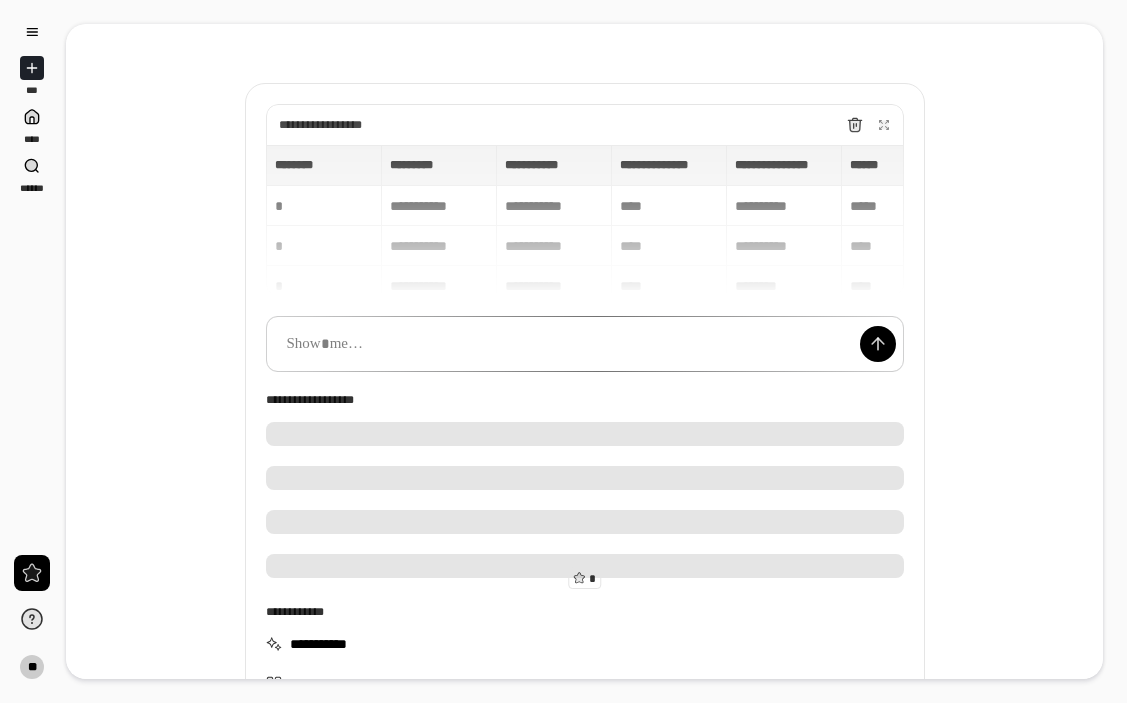 click on "[STREET] [CITY] [STATE] [POSTAL_CODE] [COUNTRY] [PHONE] [EMAIL] [CREDIT_CARD] [EXPIRY_DATE] [CVV] [BIRTH_DATE] [AGE] [SSN]" at bounding box center (585, 220) 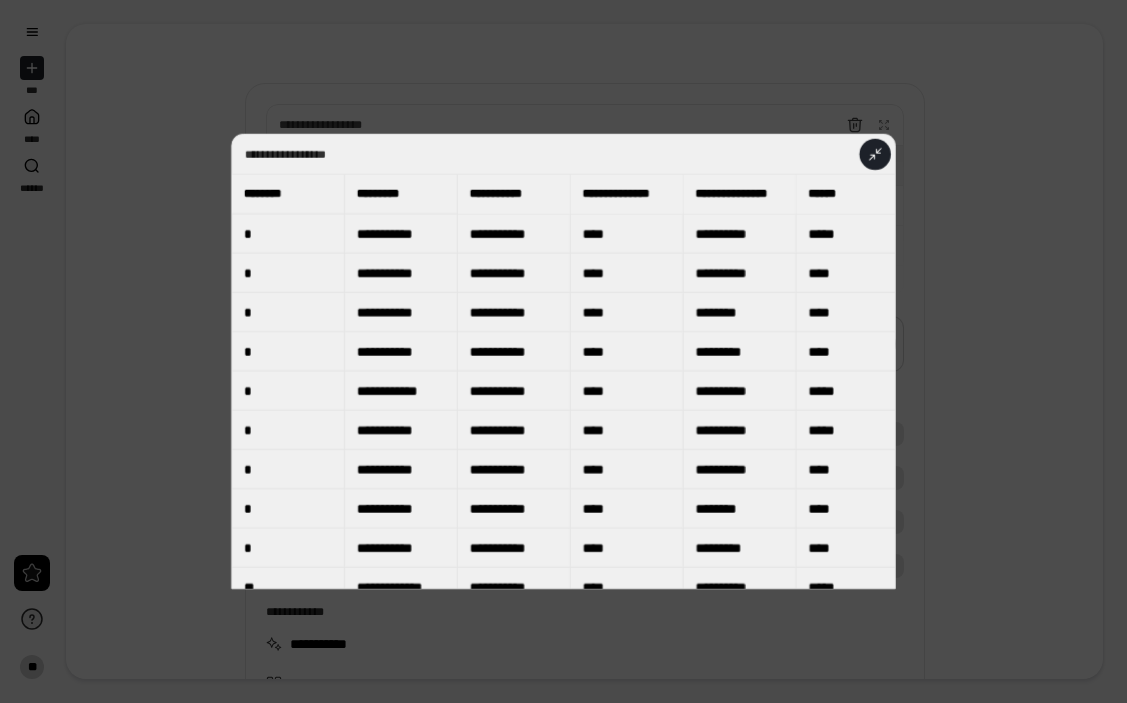 scroll, scrollTop: 15, scrollLeft: 0, axis: vertical 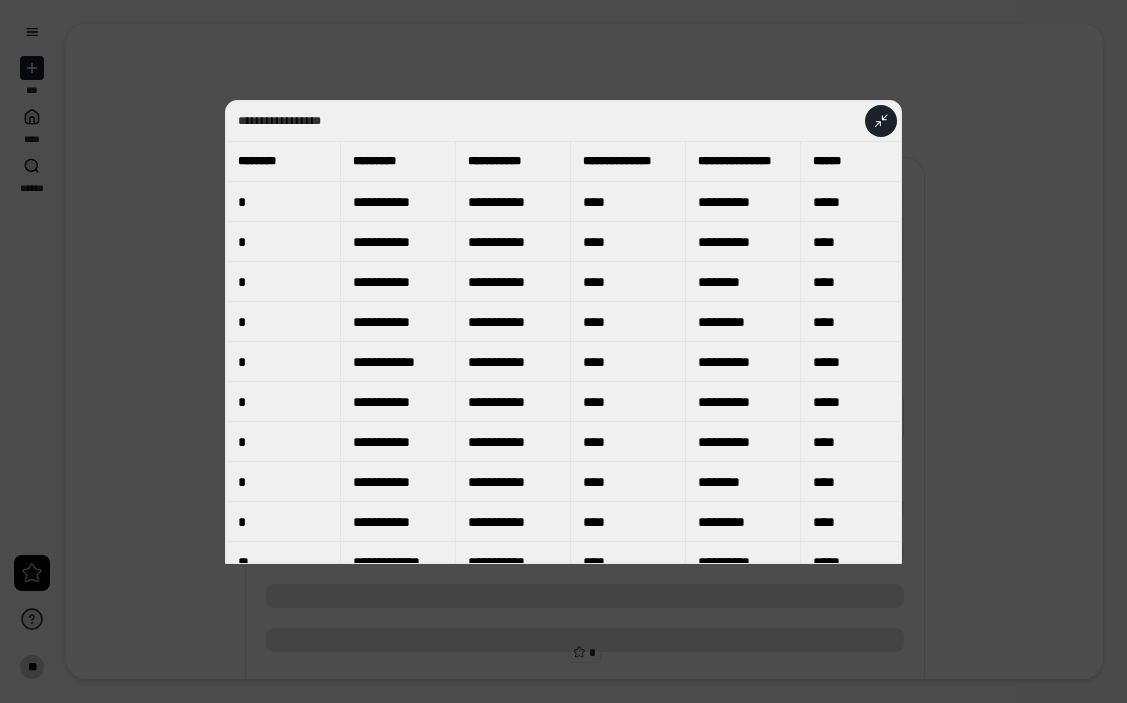 click on "**********" at bounding box center (398, 202) 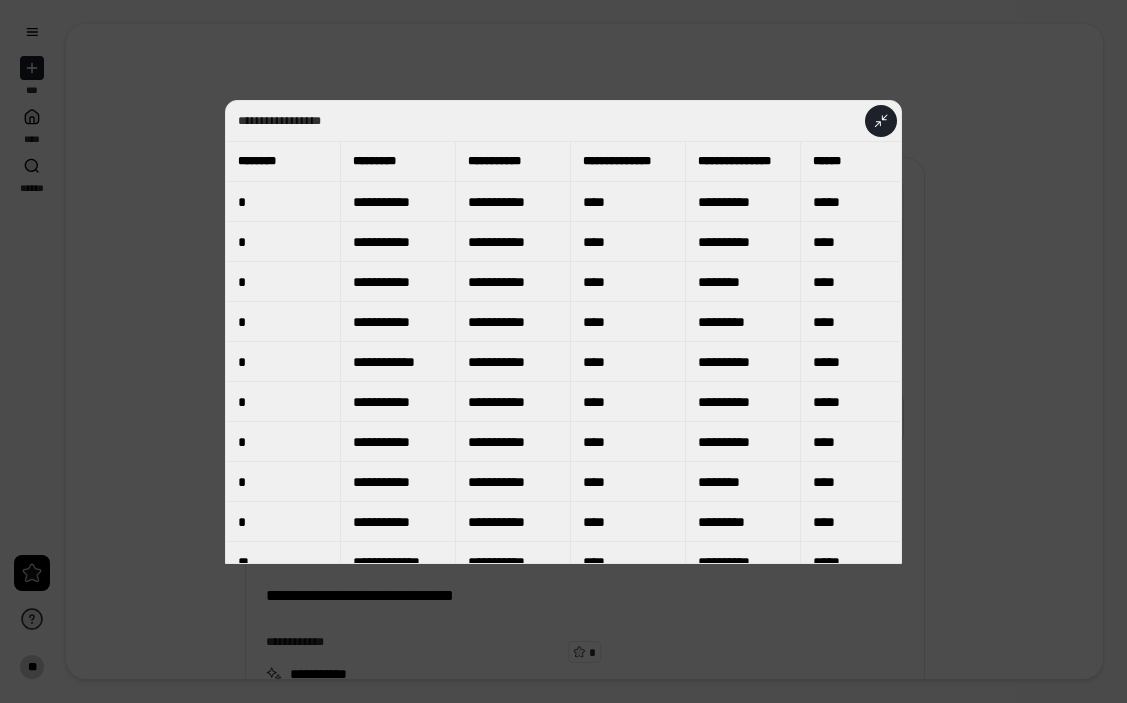 click 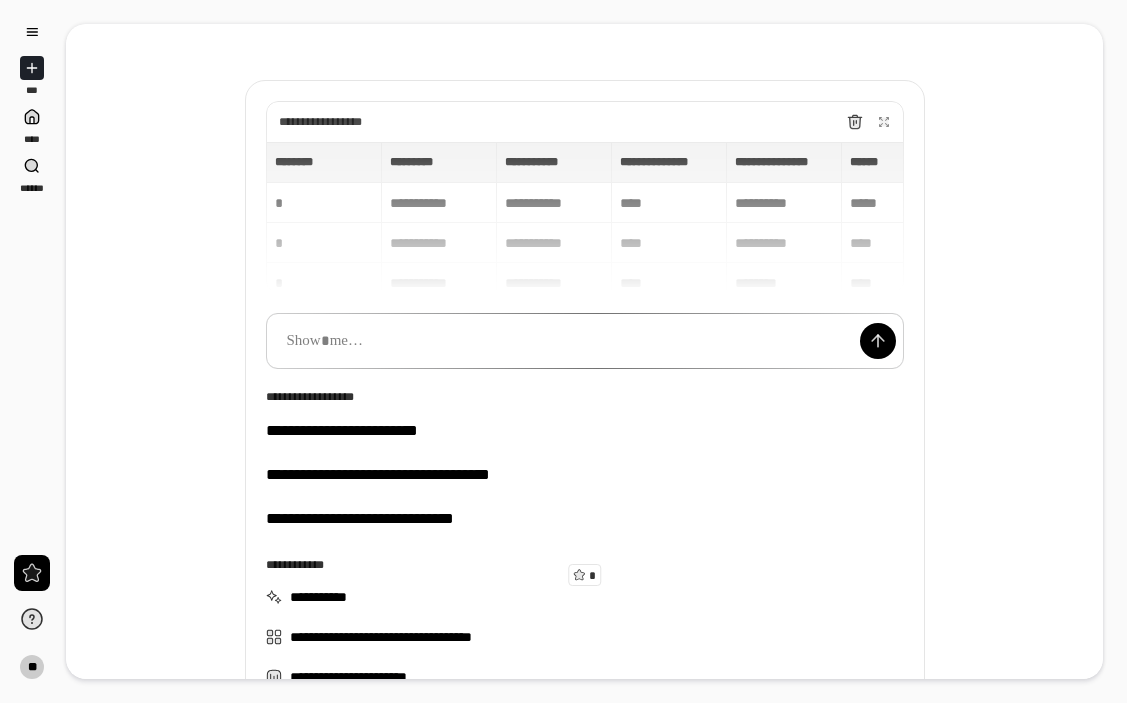 scroll, scrollTop: 97, scrollLeft: 0, axis: vertical 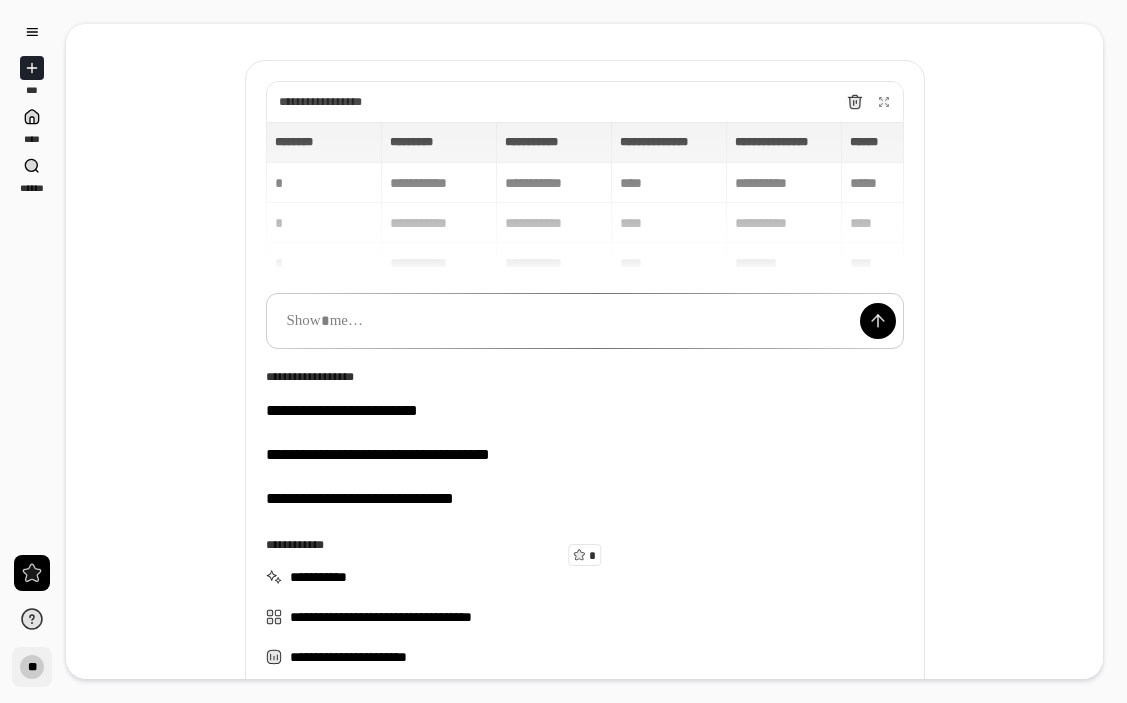 click on "**" at bounding box center [32, 667] 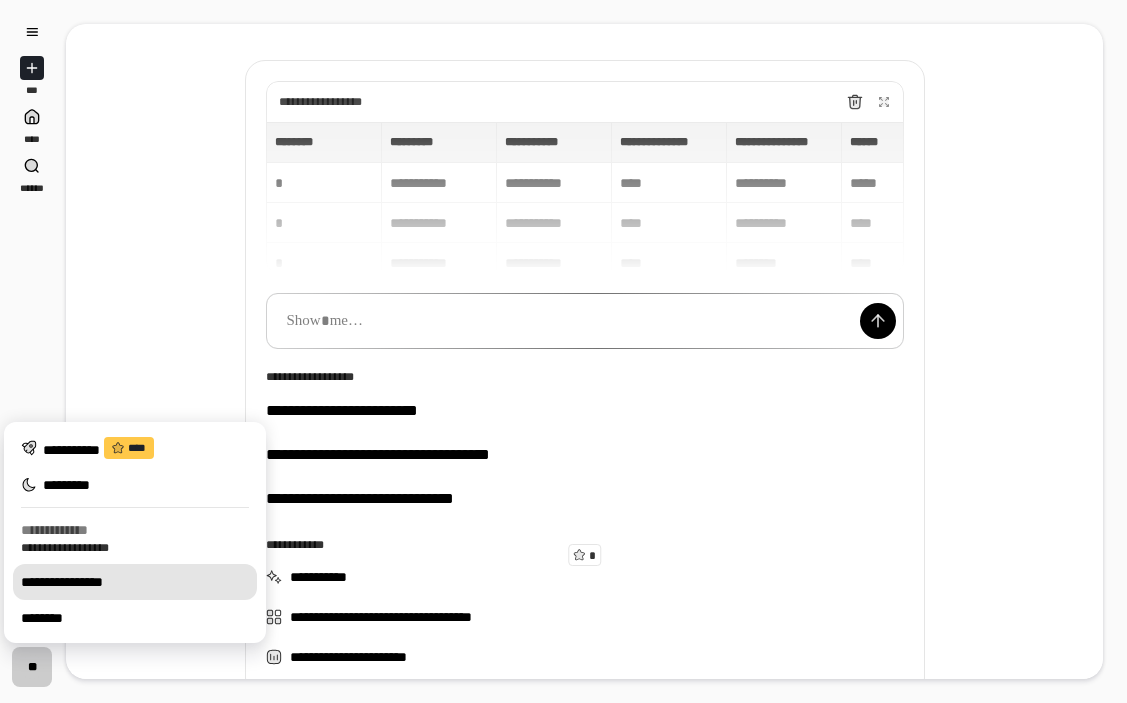 click on "**********" at bounding box center [135, 582] 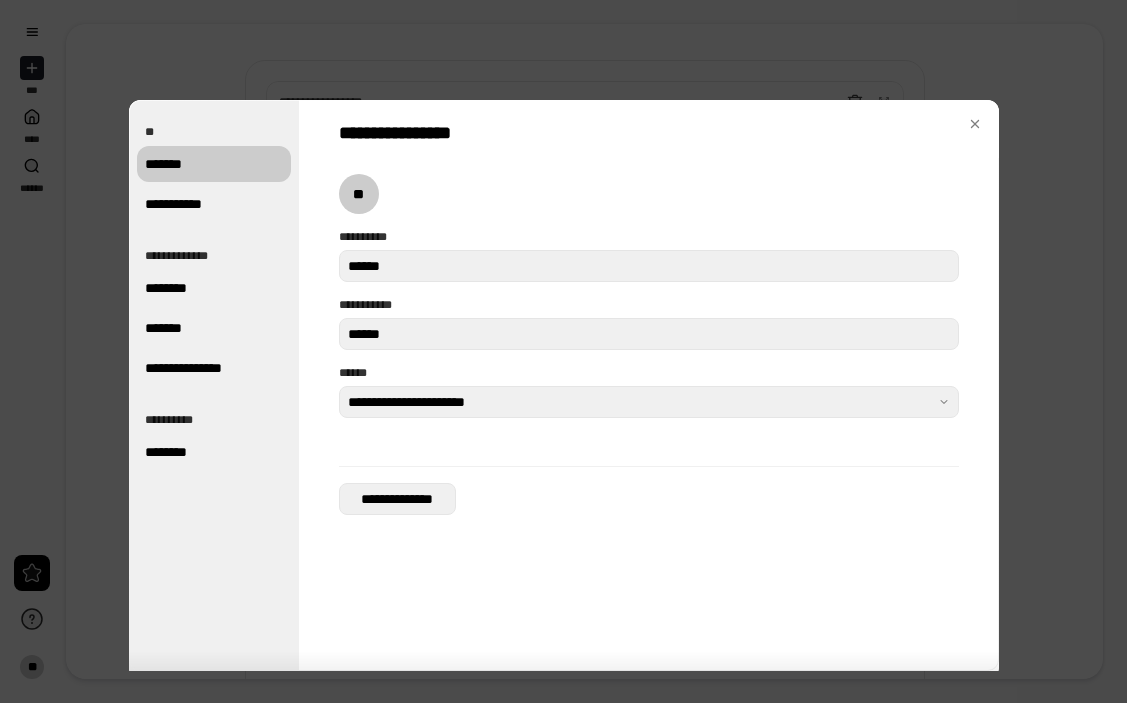 click on "**********" at bounding box center [397, 499] 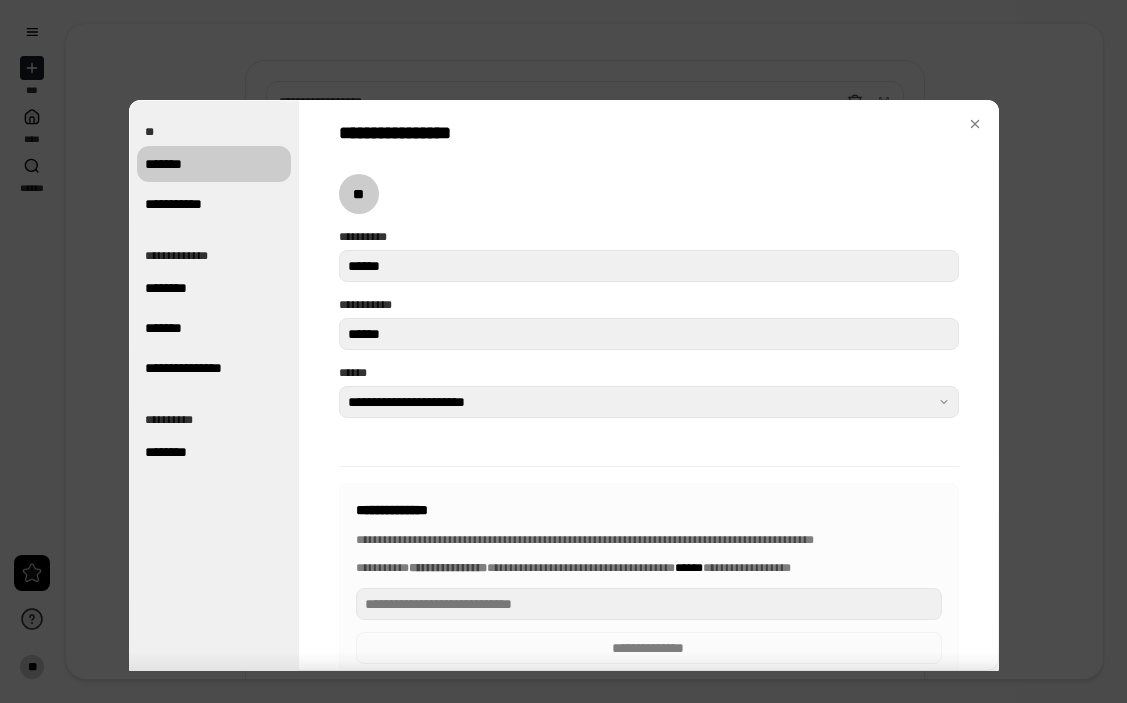 scroll, scrollTop: 41, scrollLeft: 0, axis: vertical 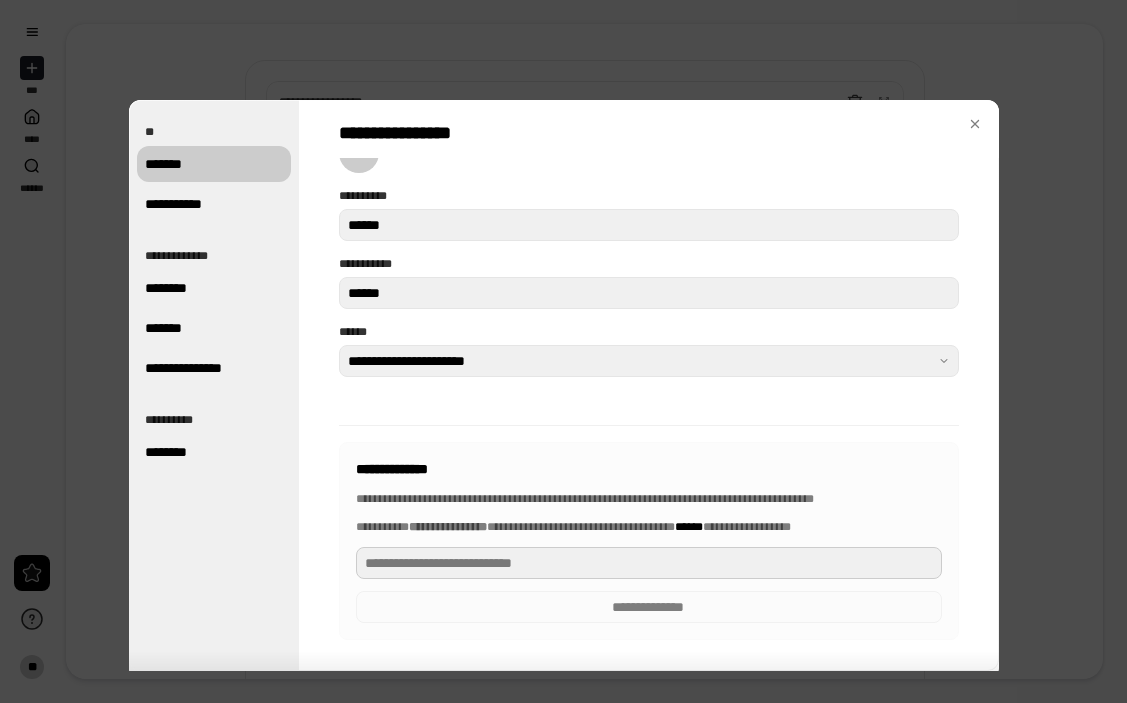 click at bounding box center [649, 563] 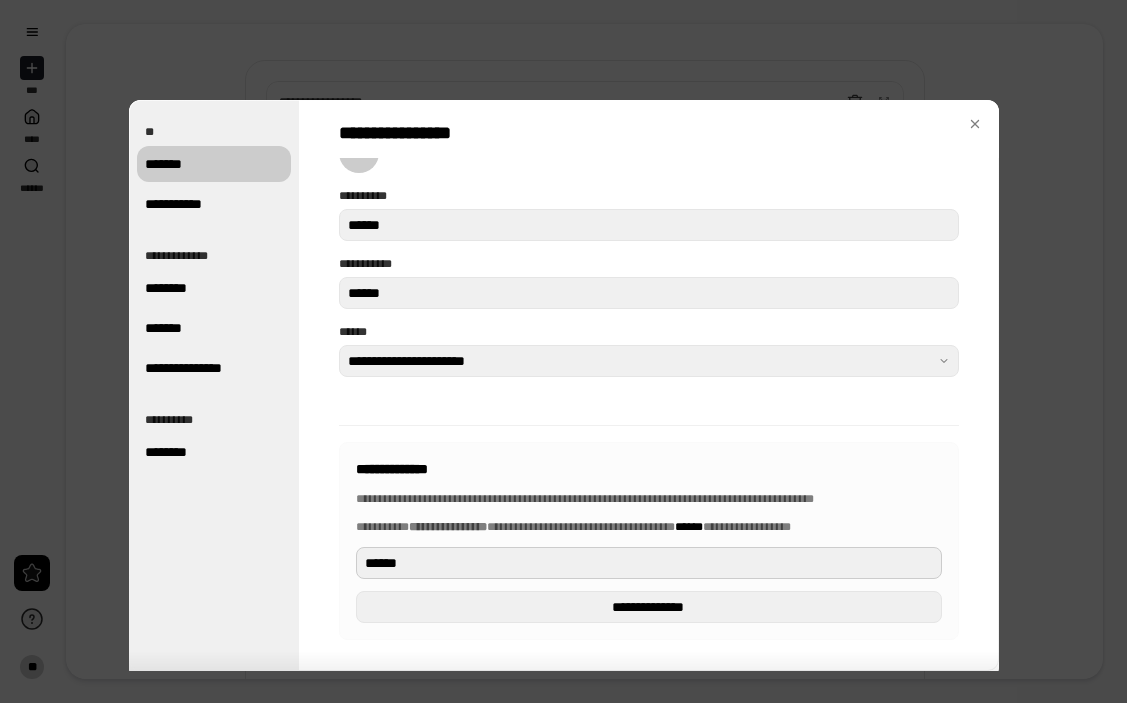 type on "******" 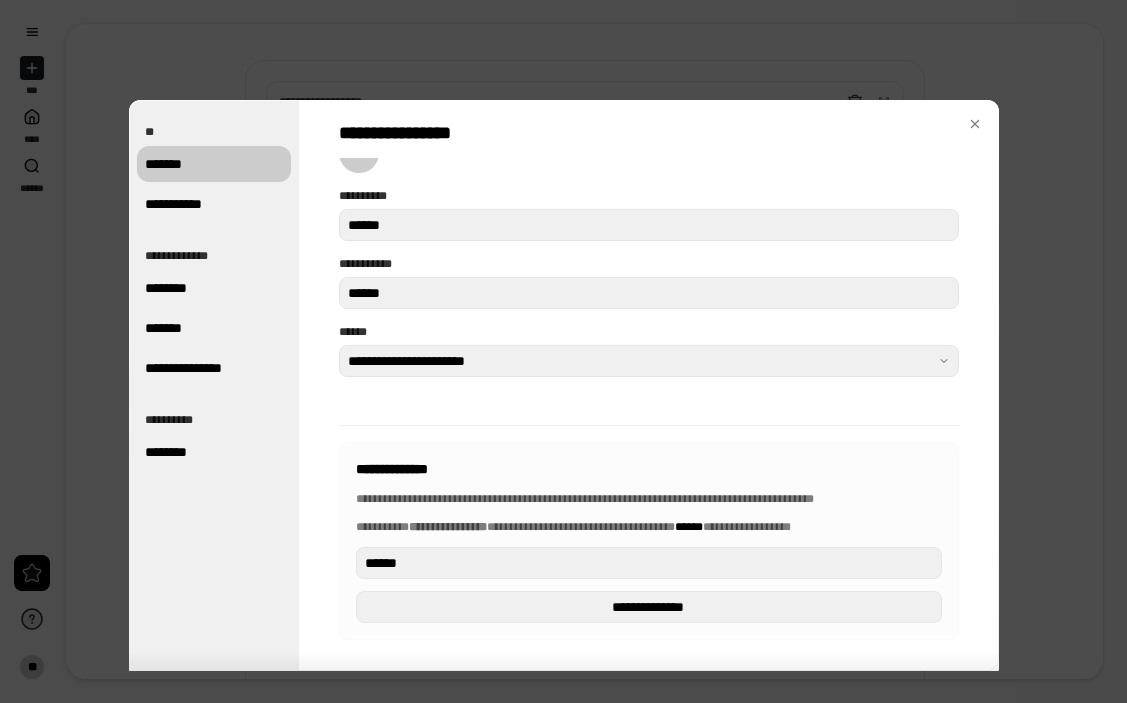 click on "**********" at bounding box center (649, 607) 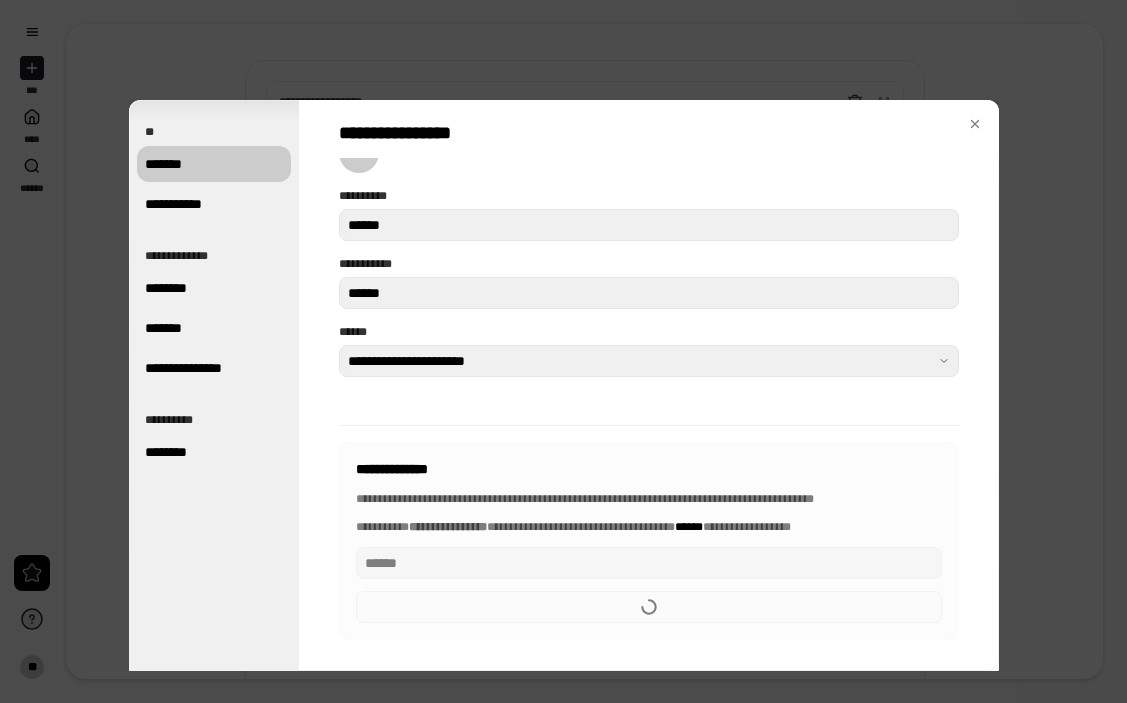 scroll, scrollTop: 9, scrollLeft: 0, axis: vertical 